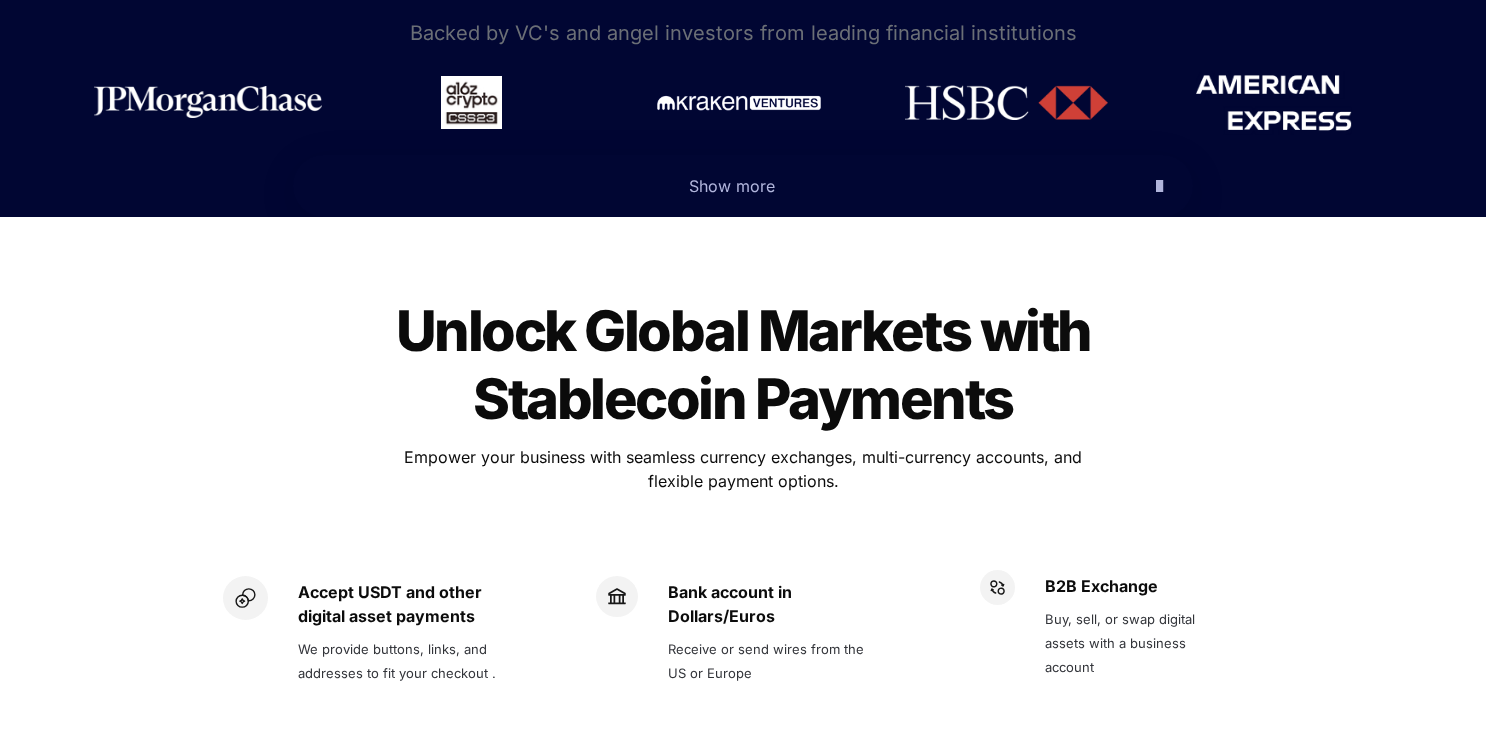 scroll, scrollTop: 1122, scrollLeft: 0, axis: vertical 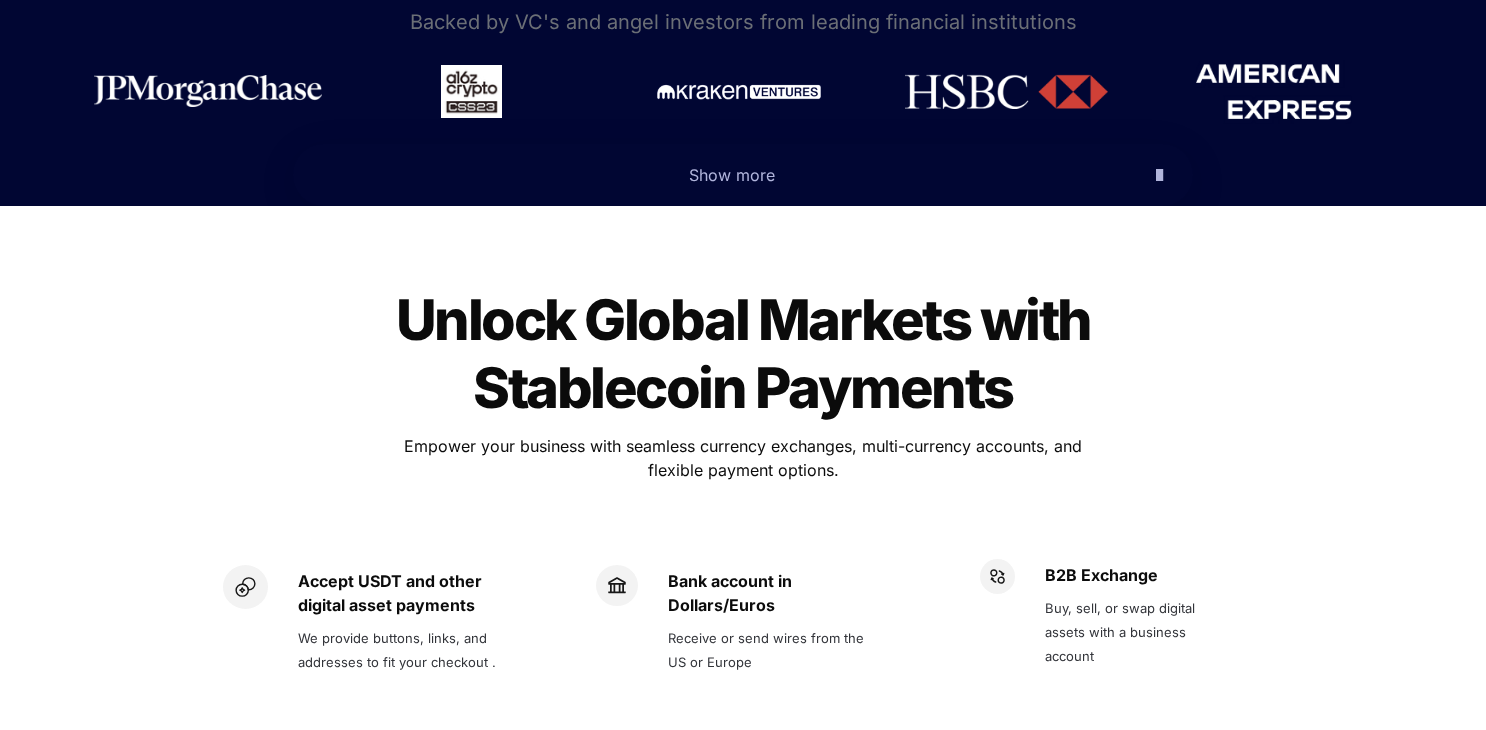 click on "Unlock Global Markets with Stablecoin Payments" at bounding box center [748, 354] 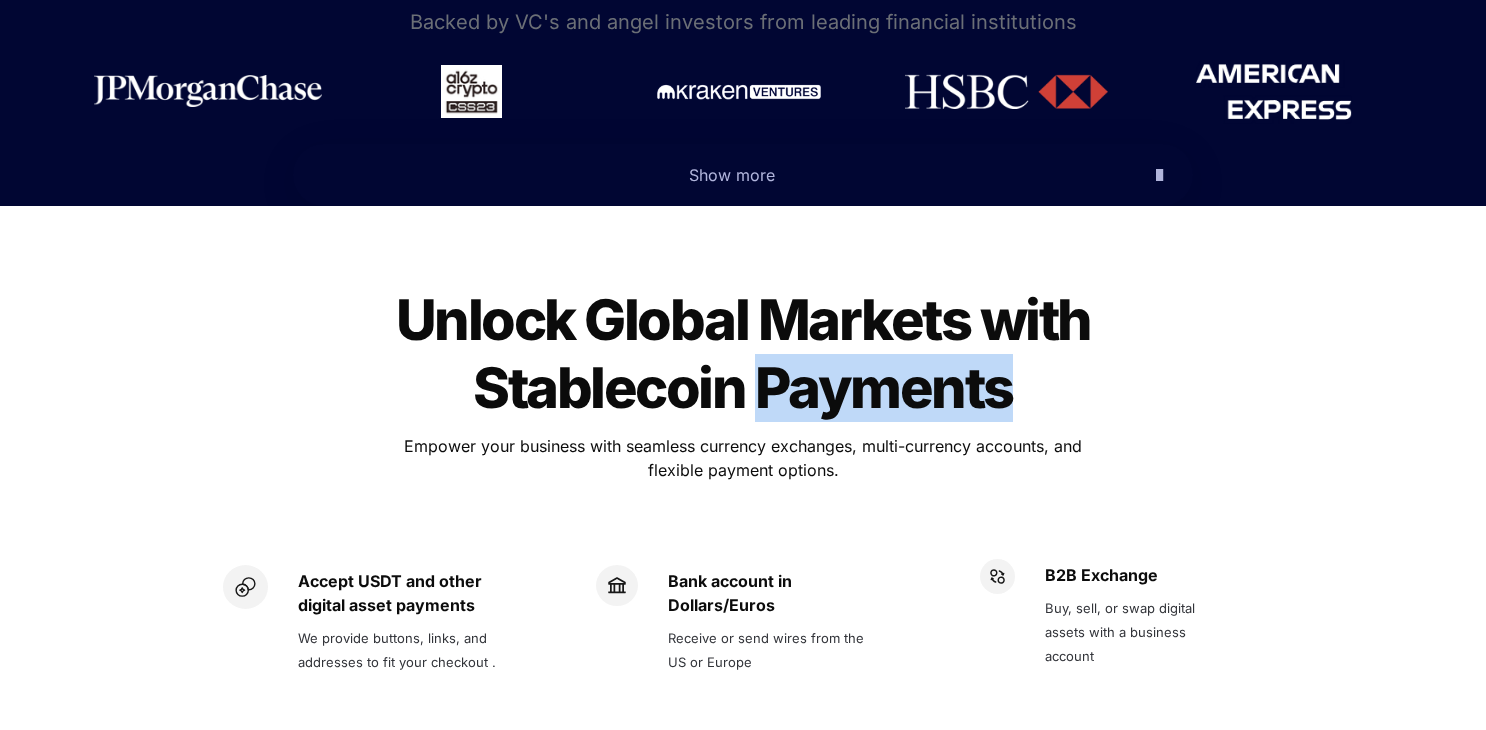 click on "Unlock Global Markets with Stablecoin Payments" at bounding box center (748, 354) 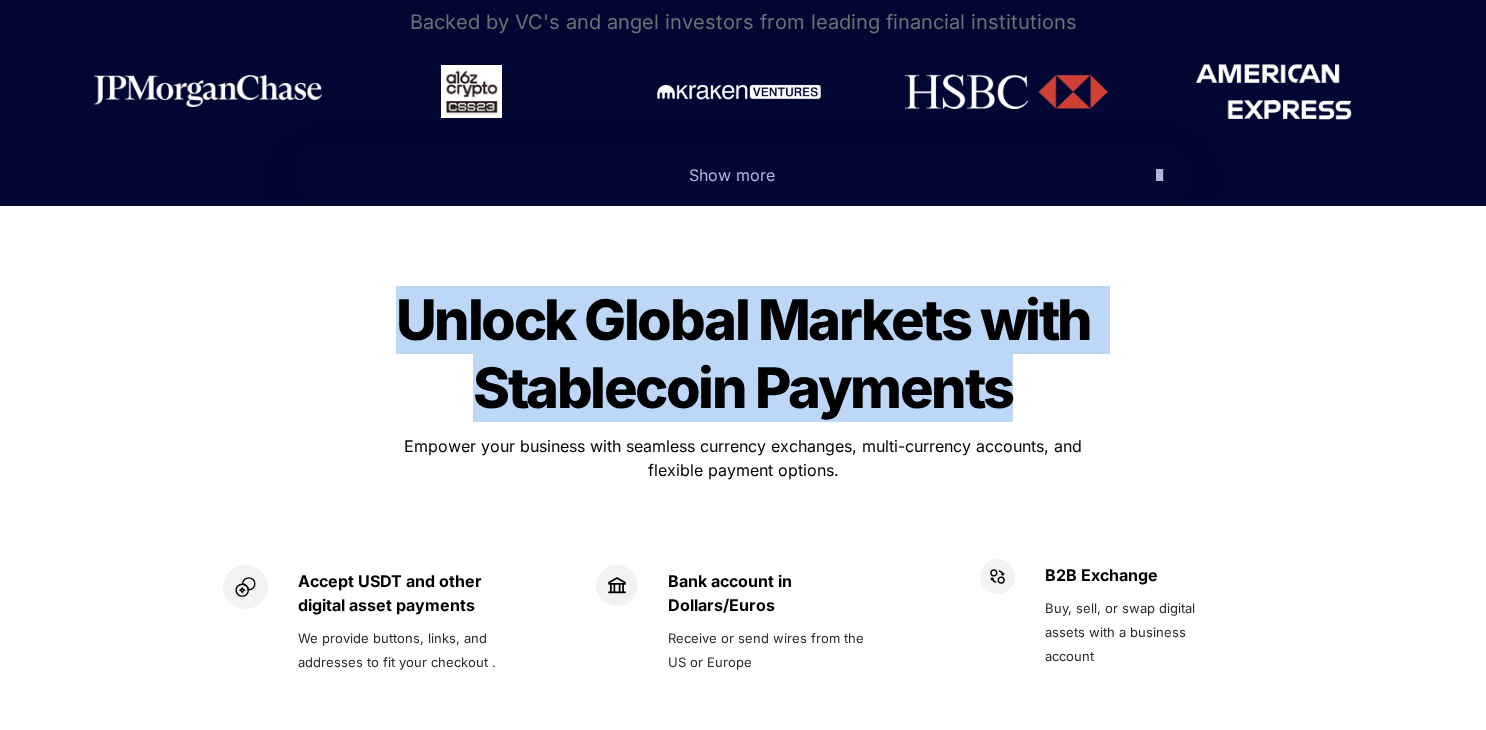 click on "Unlock Global Markets with Stablecoin Payments" at bounding box center (748, 354) 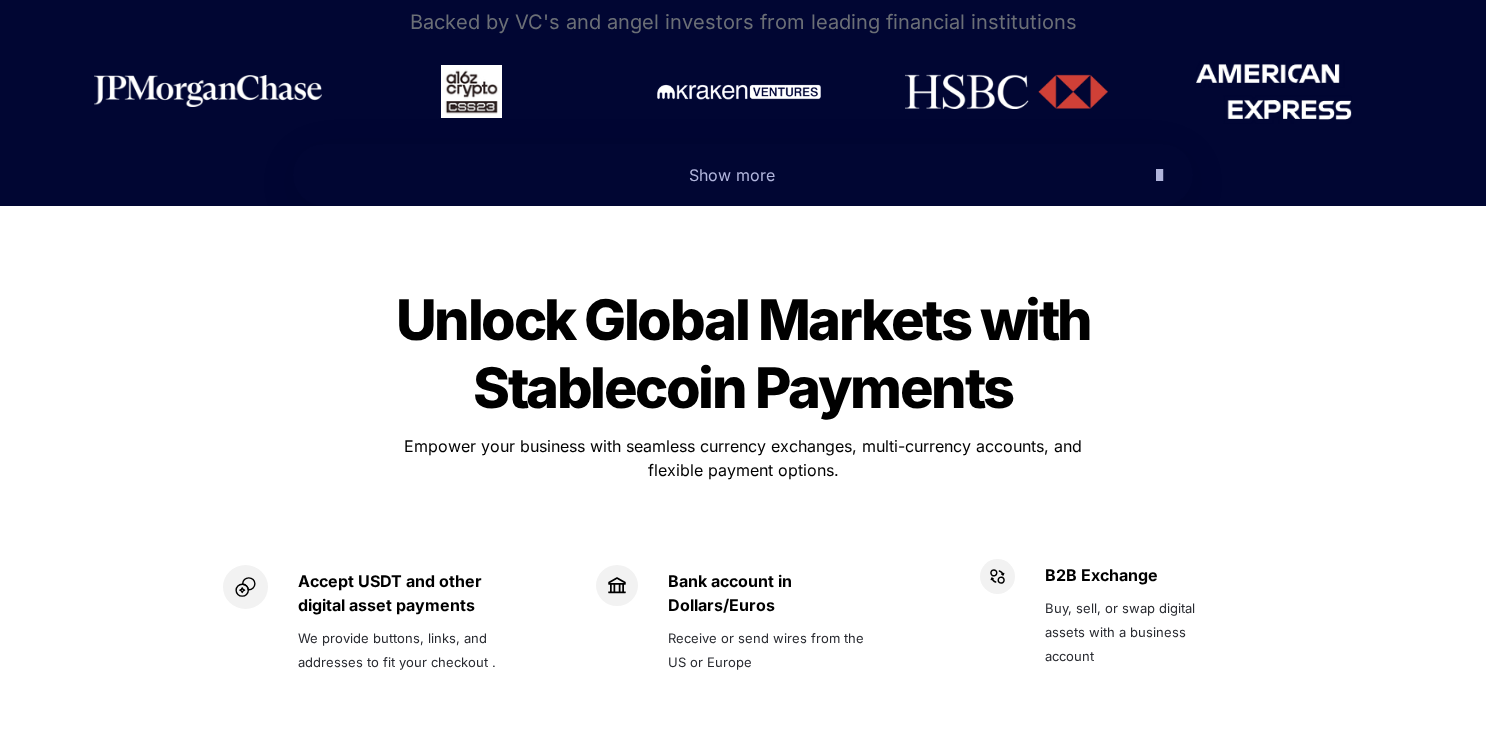 click on "Unlock Global Markets with Stablecoin Payments" at bounding box center [748, 354] 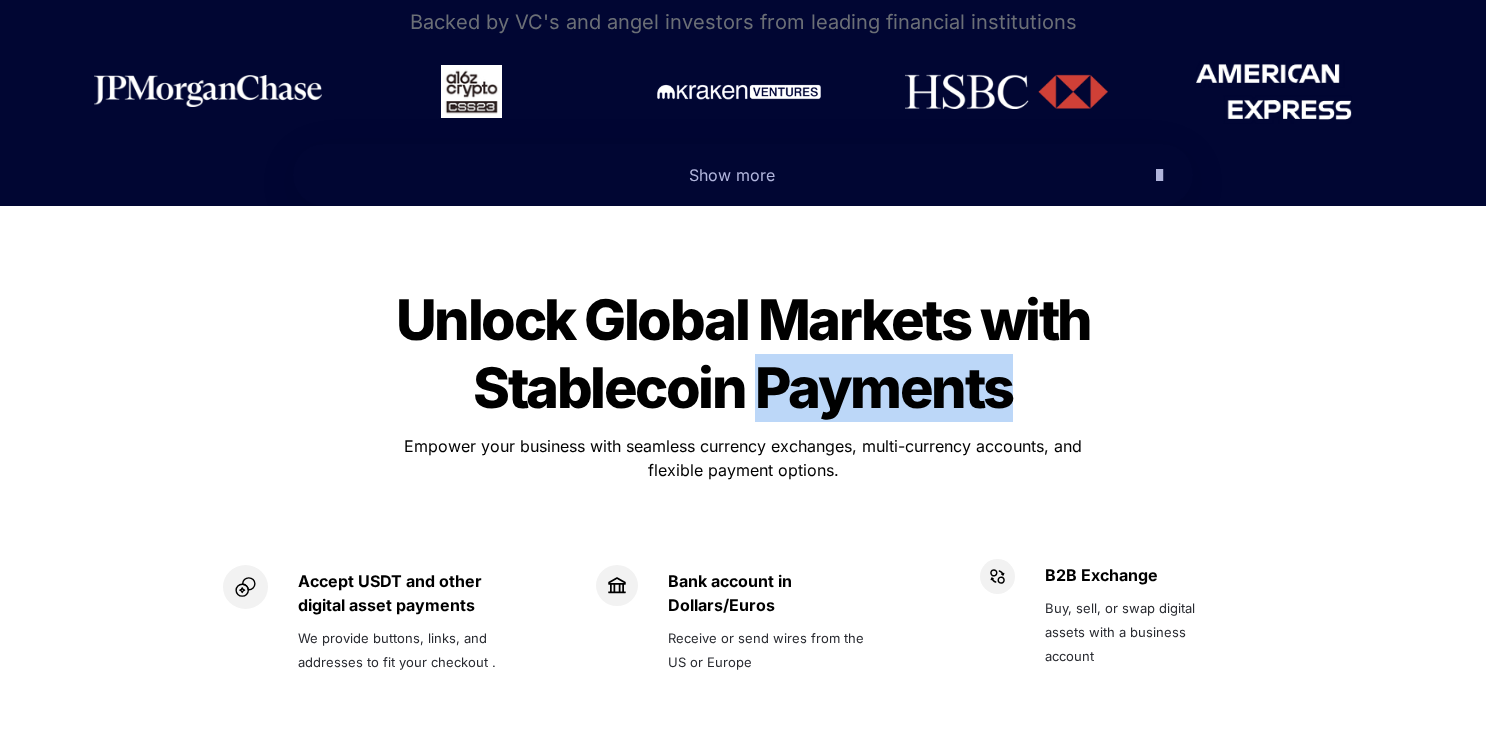 click on "Unlock Global Markets with Stablecoin Payments" at bounding box center (748, 354) 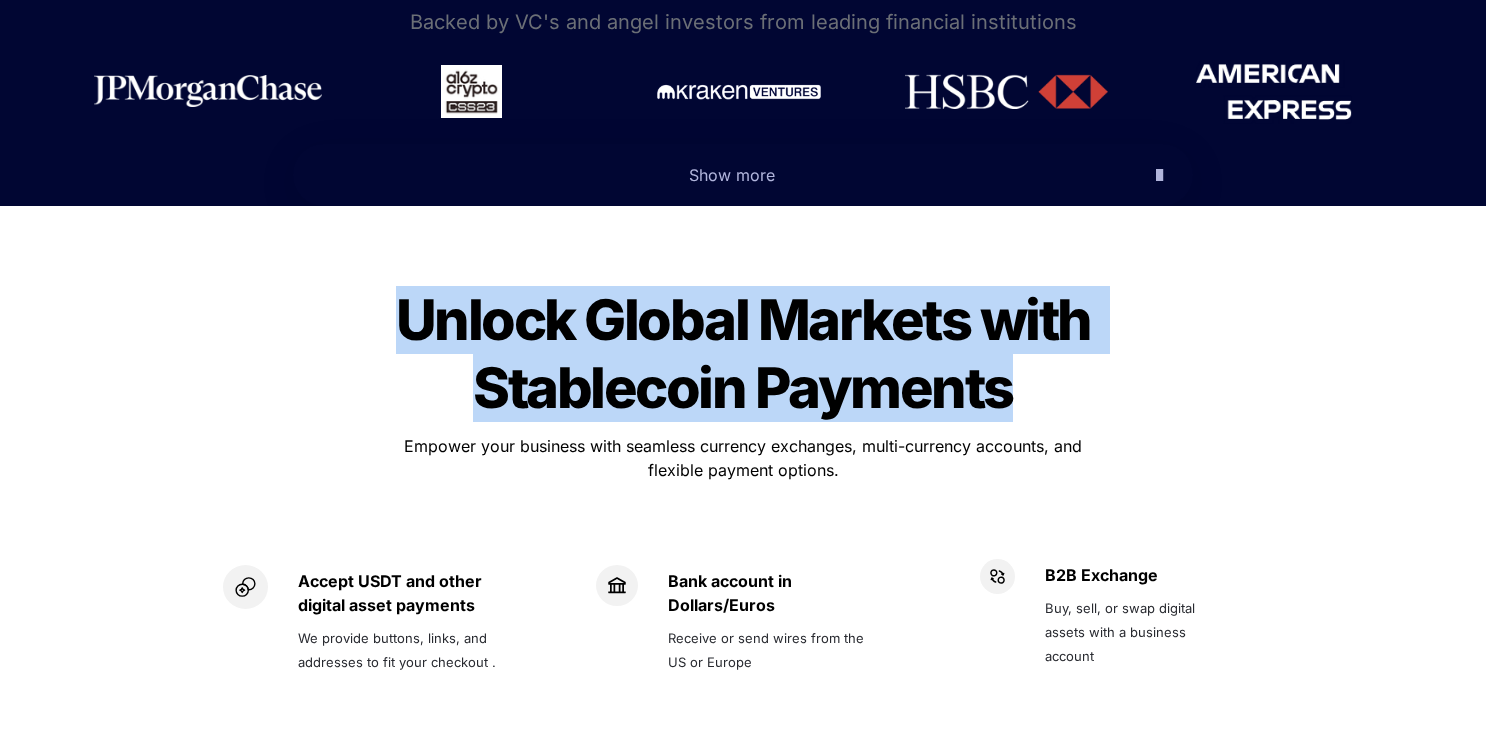 click on "Unlock Global Markets with Stablecoin Payments" at bounding box center [748, 354] 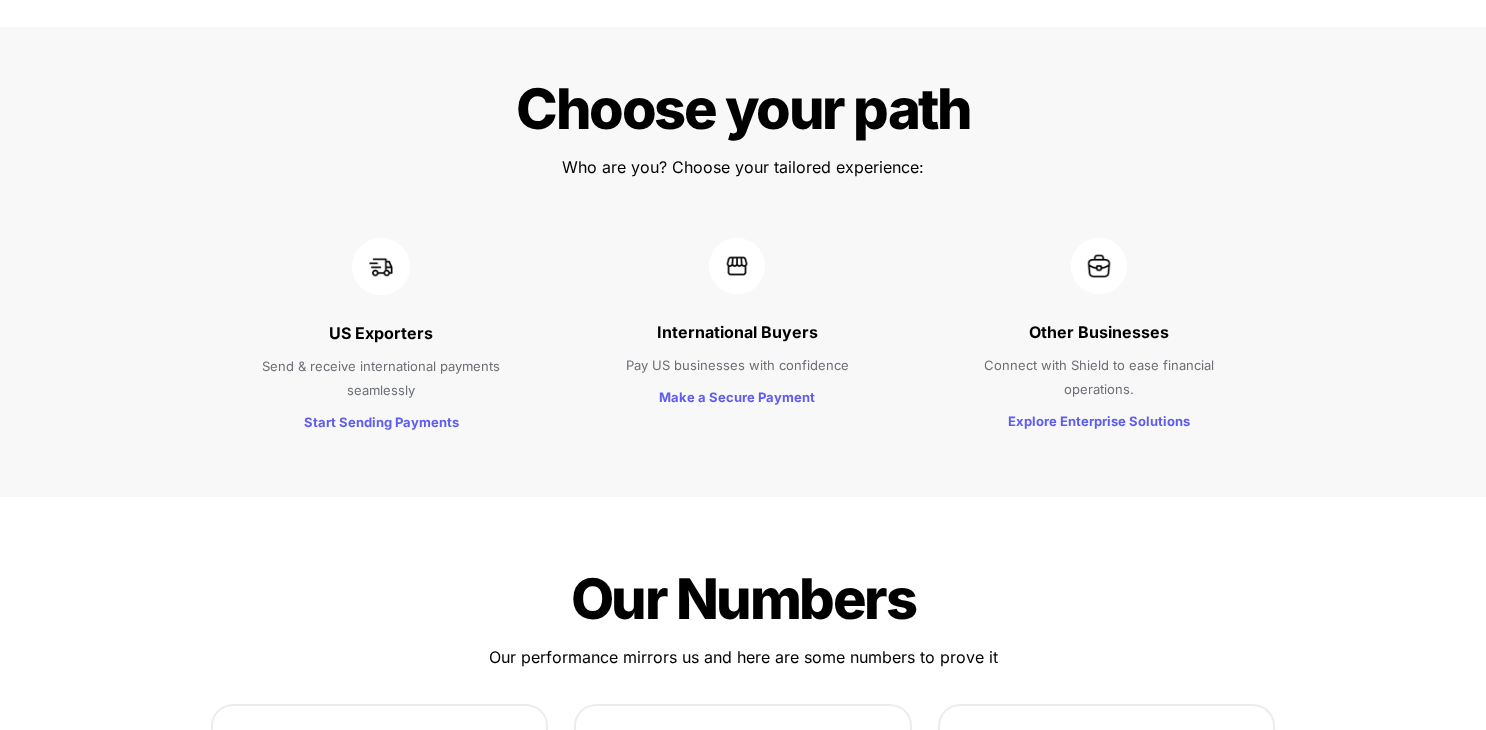 scroll, scrollTop: 1908, scrollLeft: 0, axis: vertical 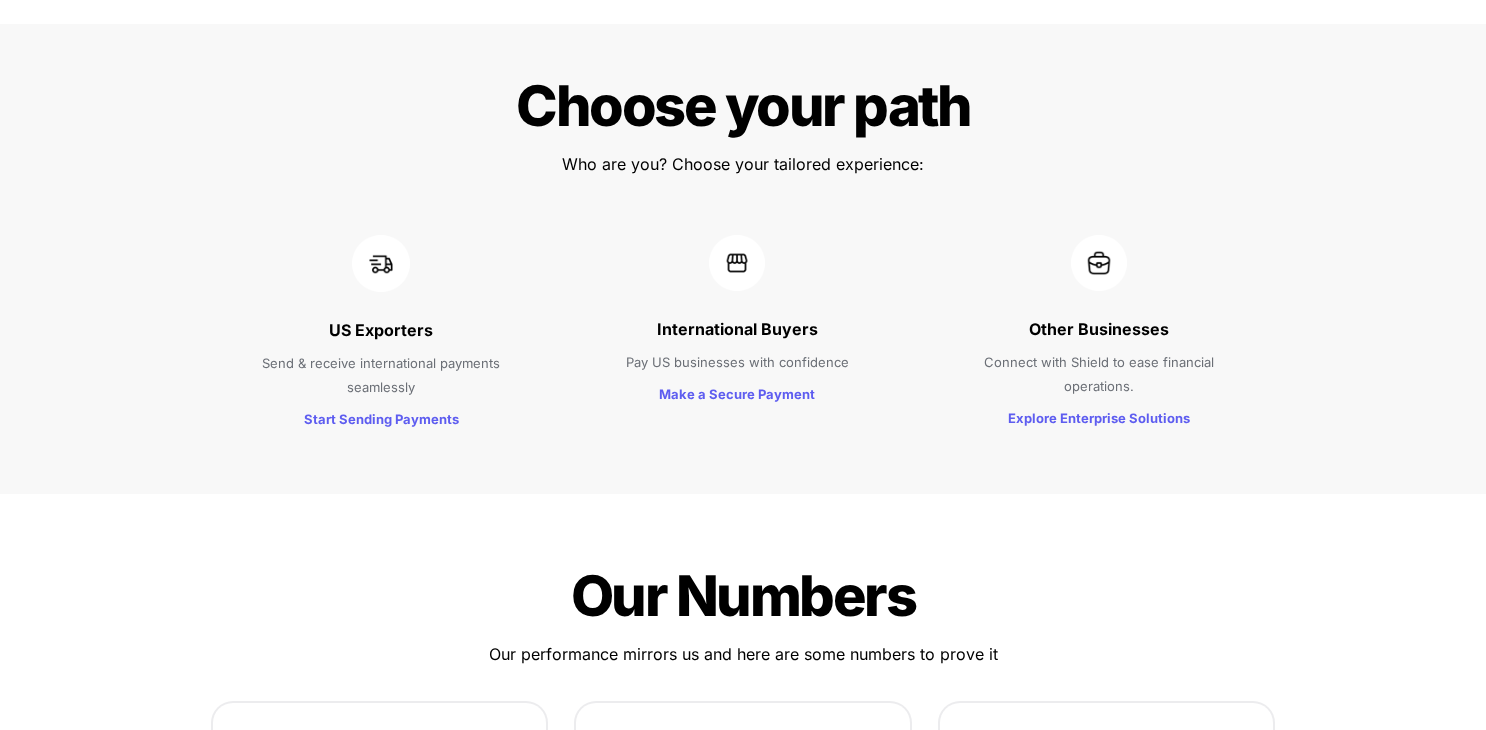 click at bounding box center (743, 686) 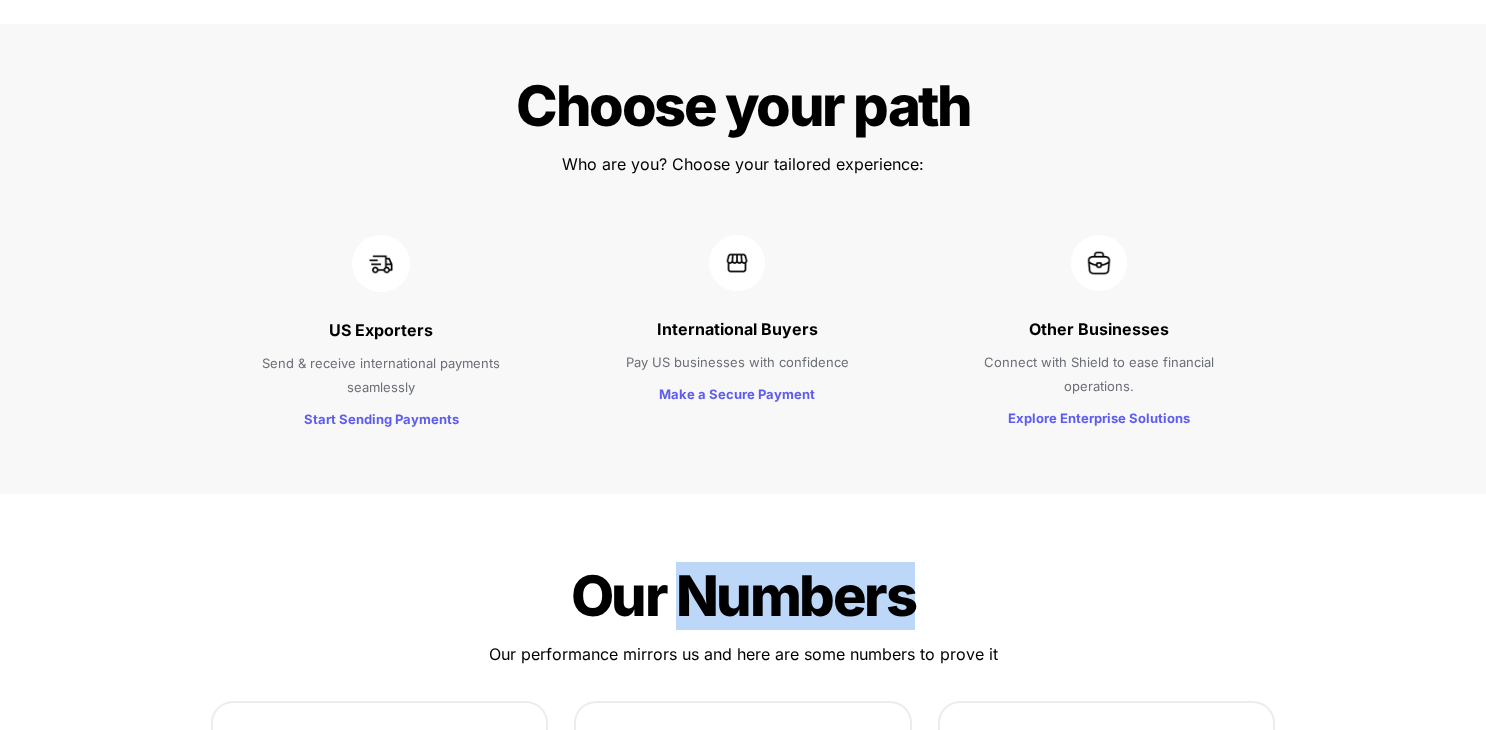 click on "Our Numbers" at bounding box center (743, 596) 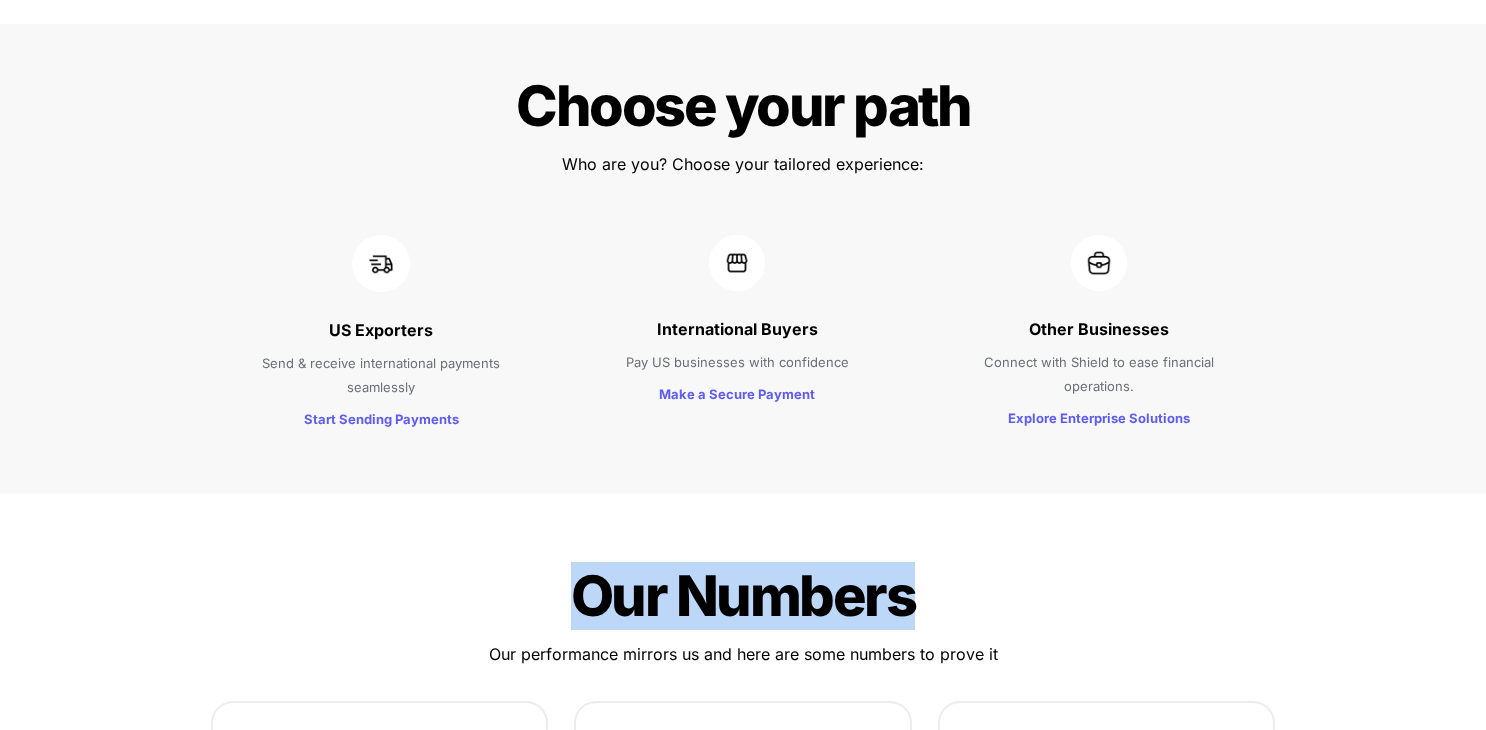 click on "Our Numbers" at bounding box center [743, 596] 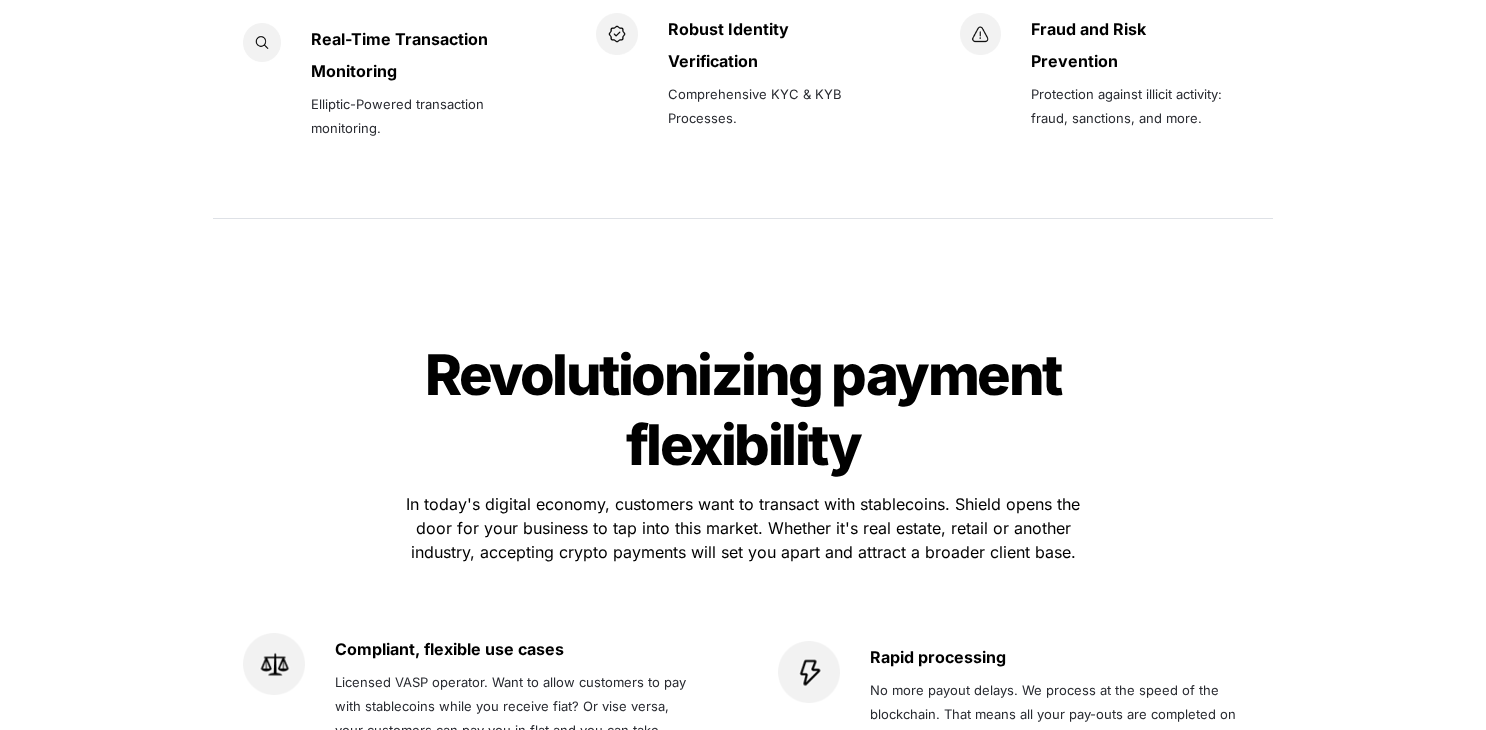 scroll, scrollTop: 3254, scrollLeft: 0, axis: vertical 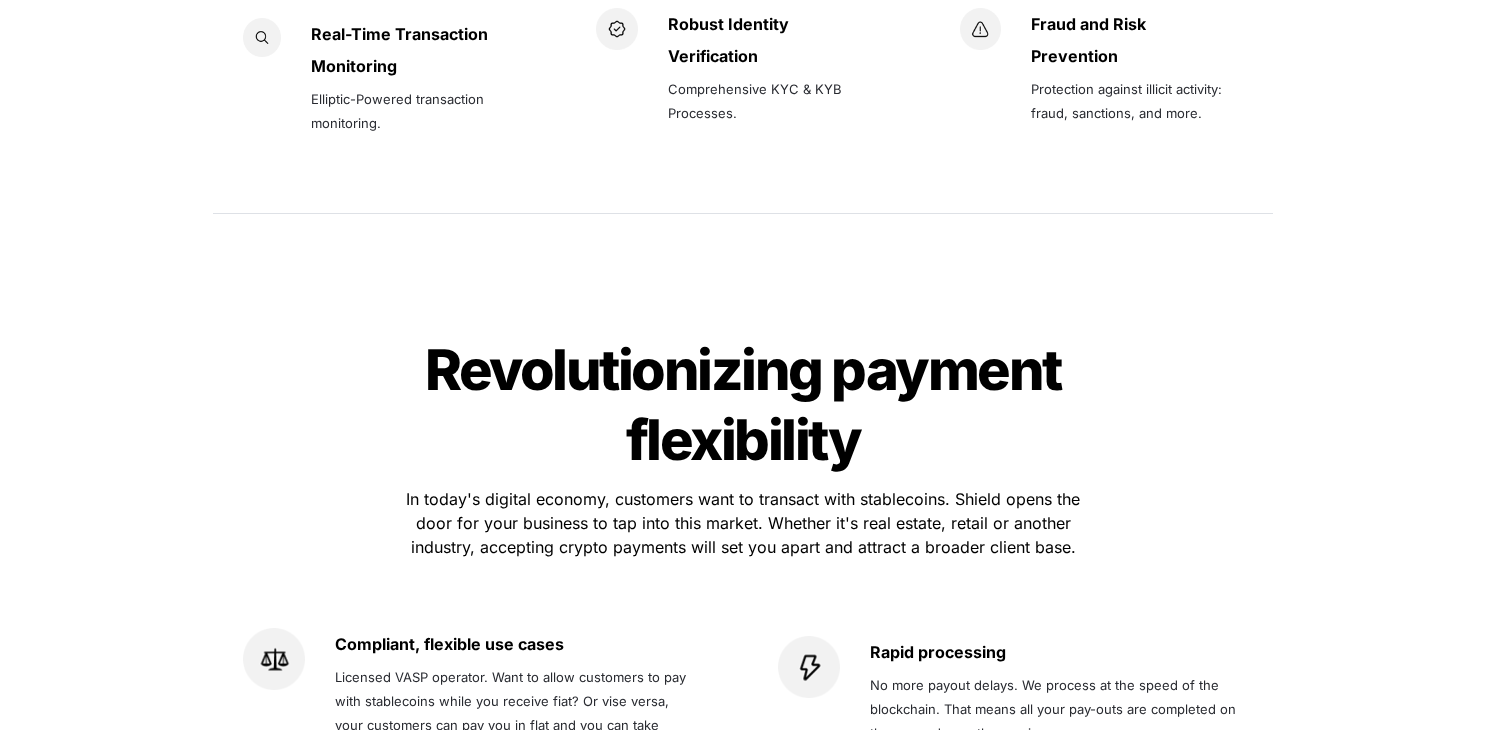 click on "Revolutionizing payment flexibility Revolutionizing payment flexibility In today's digital economy, customers want to transact with stablecoins. Shield opens the door for your business to tap into this market. Whether it's real estate, retail or another industry, accepting crypto payments will set you apart and attract a broader client base. Compliant, flexible use cases Licensed VASP operator. Want to allow customers to pay with stablecoins while you receive fiat? Or vise versa, your customers can pay you in flat and you can take home a portion of that in stablecoins. Happy to integrate the optimal use case for your needs. Rapid processing No more payout delays. We process at the speed of the blockchain. That means all your pay-outs are completed on the same-day as the pay-in. Dead simple UX Whether you need a pay with stablecoin button, a Stripe-style payment link, or just an address - we are here to accommodate your needs and integrate into your existing checkout and payment flows. Cheapest rates" at bounding box center [743, 695] 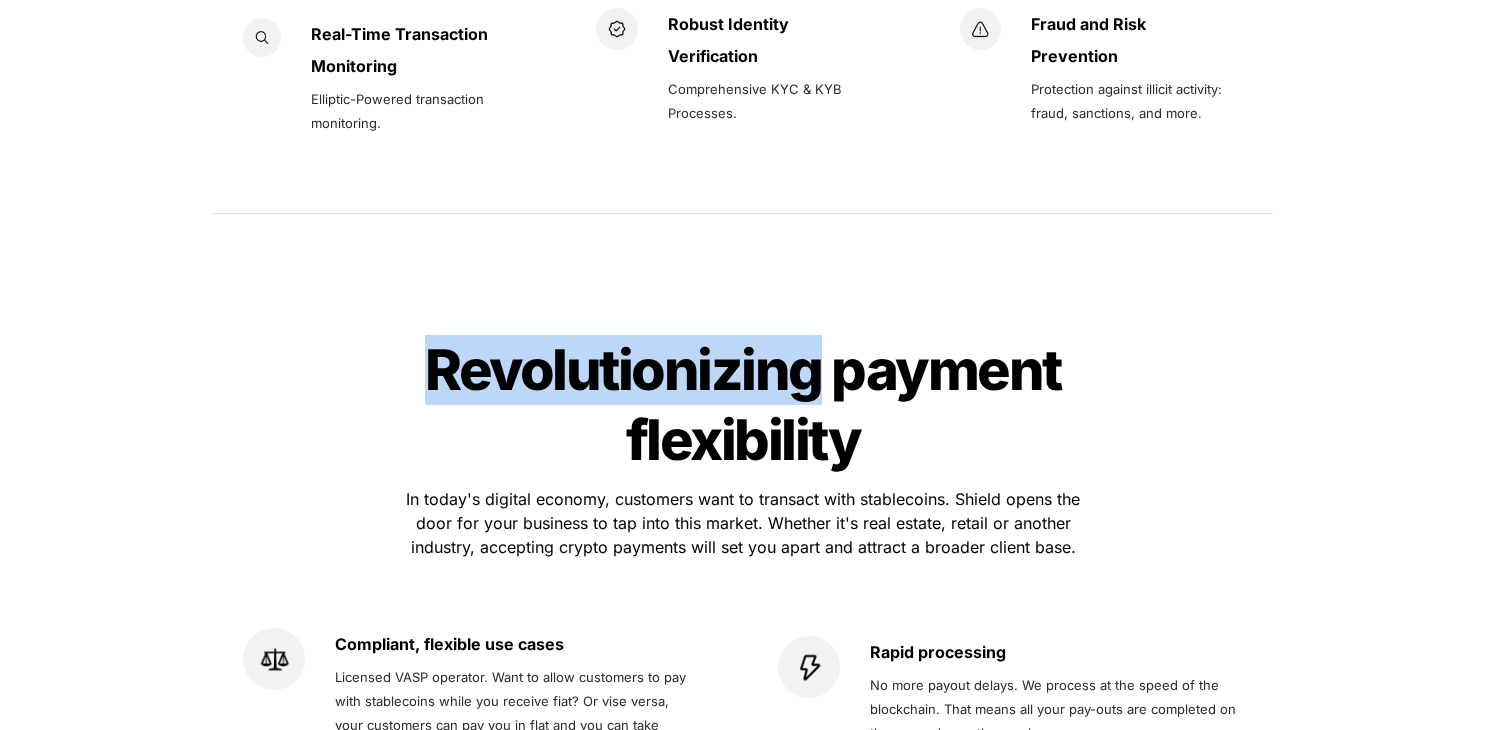 click on "Revolutionizing payment flexibility Revolutionizing payment flexibility In today's digital economy, customers want to transact with stablecoins. Shield opens the door for your business to tap into this market. Whether it's real estate, retail or another industry, accepting crypto payments will set you apart and attract a broader client base. Compliant, flexible use cases Licensed VASP operator. Want to allow customers to pay with stablecoins while you receive fiat? Or vise versa, your customers can pay you in flat and you can take home a portion of that in stablecoins. Happy to integrate the optimal use case for your needs. Rapid processing No more payout delays. We process at the speed of the blockchain. That means all your pay-outs are completed on the same-day as the pay-in. Dead simple UX Whether you need a pay with stablecoin button, a Stripe-style payment link, or just an address - we are here to accommodate your needs and integrate into your existing checkout and payment flows. Cheapest rates" at bounding box center (743, 695) 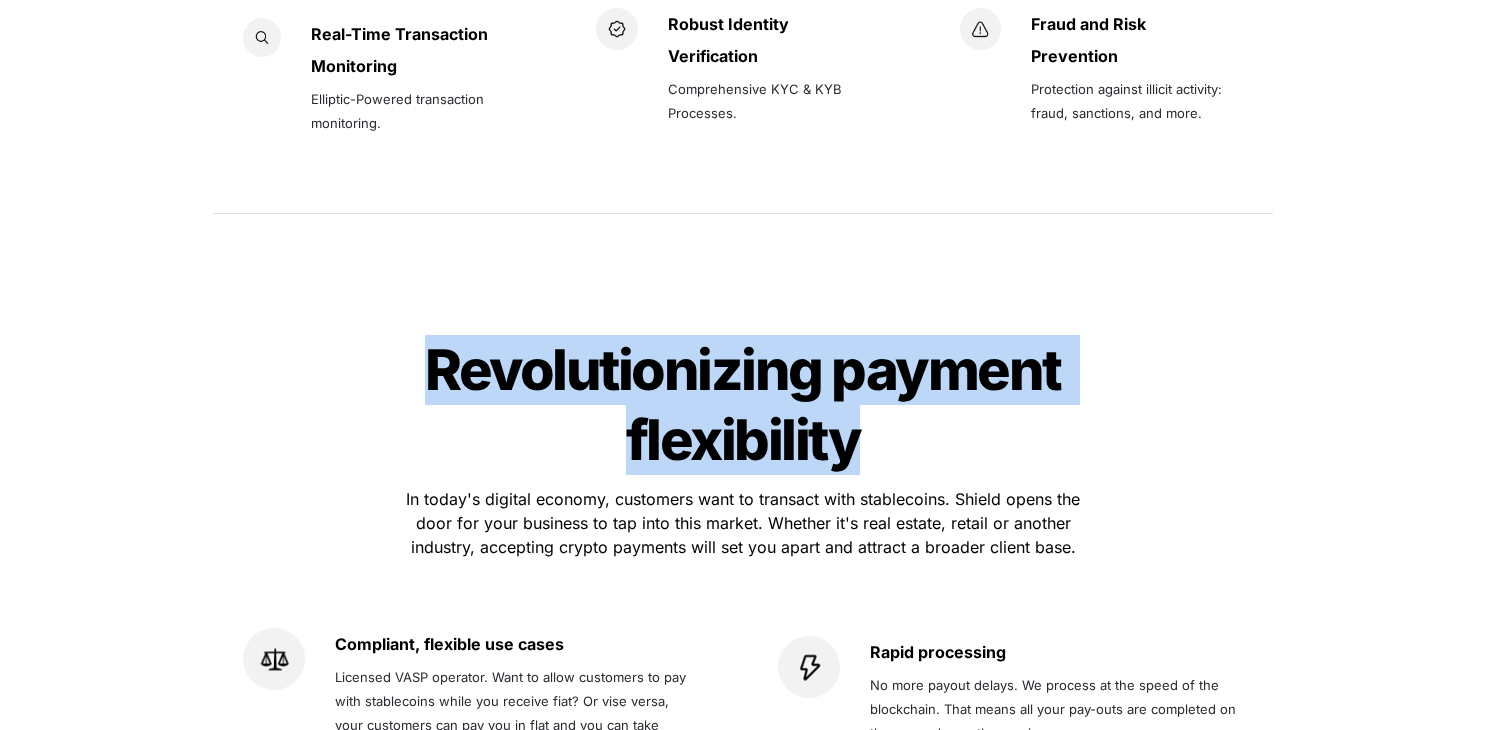 click on "Revolutionizing payment flexibility Revolutionizing payment flexibility In today's digital economy, customers want to transact with stablecoins. Shield opens the door for your business to tap into this market. Whether it's real estate, retail or another industry, accepting crypto payments will set you apart and attract a broader client base. Compliant, flexible use cases Licensed VASP operator. Want to allow customers to pay with stablecoins while you receive fiat? Or vise versa, your customers can pay you in flat and you can take home a portion of that in stablecoins. Happy to integrate the optimal use case for your needs. Rapid processing No more payout delays. We process at the speed of the blockchain. That means all your pay-outs are completed on the same-day as the pay-in. Dead simple UX Whether you need a pay with stablecoin button, a Stripe-style payment link, or just an address - we are here to accommodate your needs and integrate into your existing checkout and payment flows. Cheapest rates" at bounding box center [743, 695] 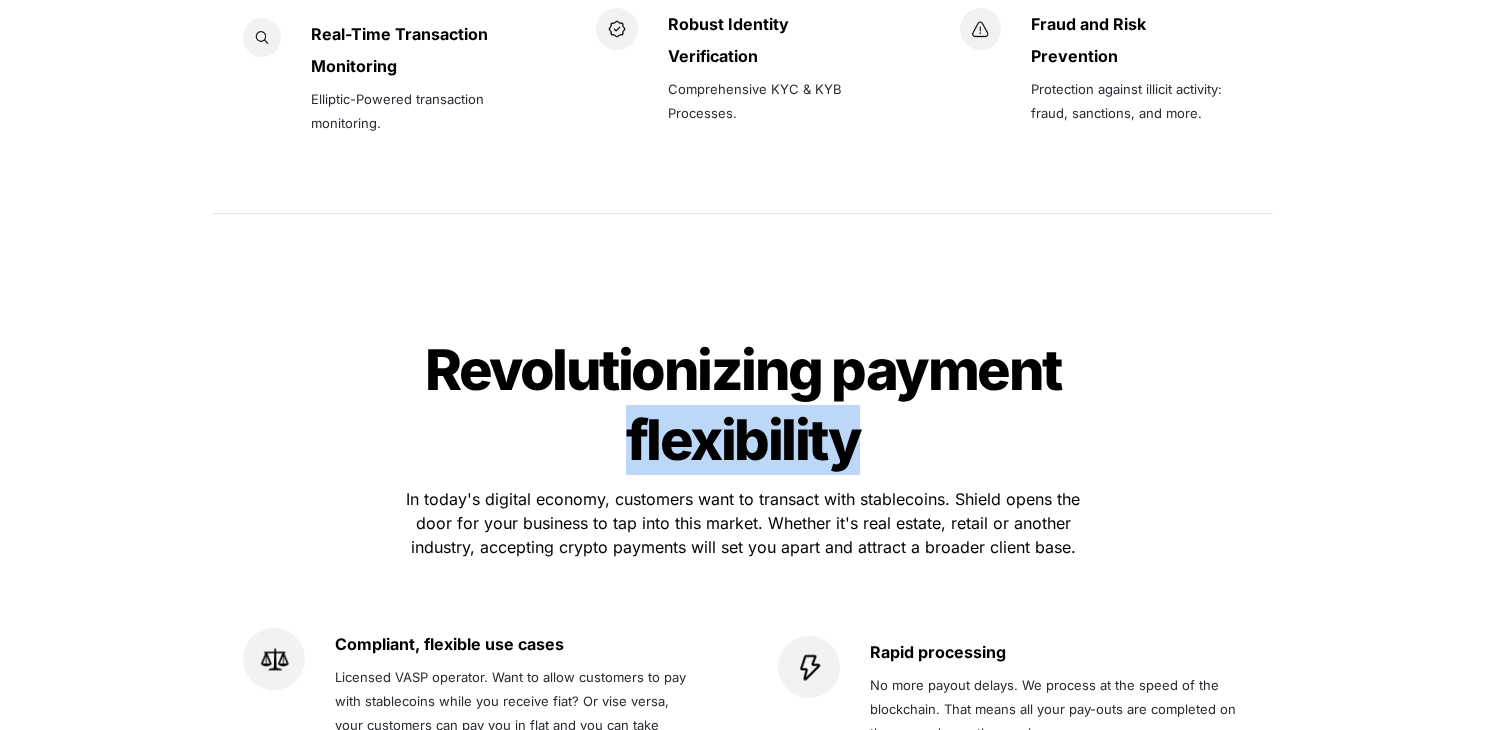 click on "Revolutionizing payment flexibility" at bounding box center (747, 405) 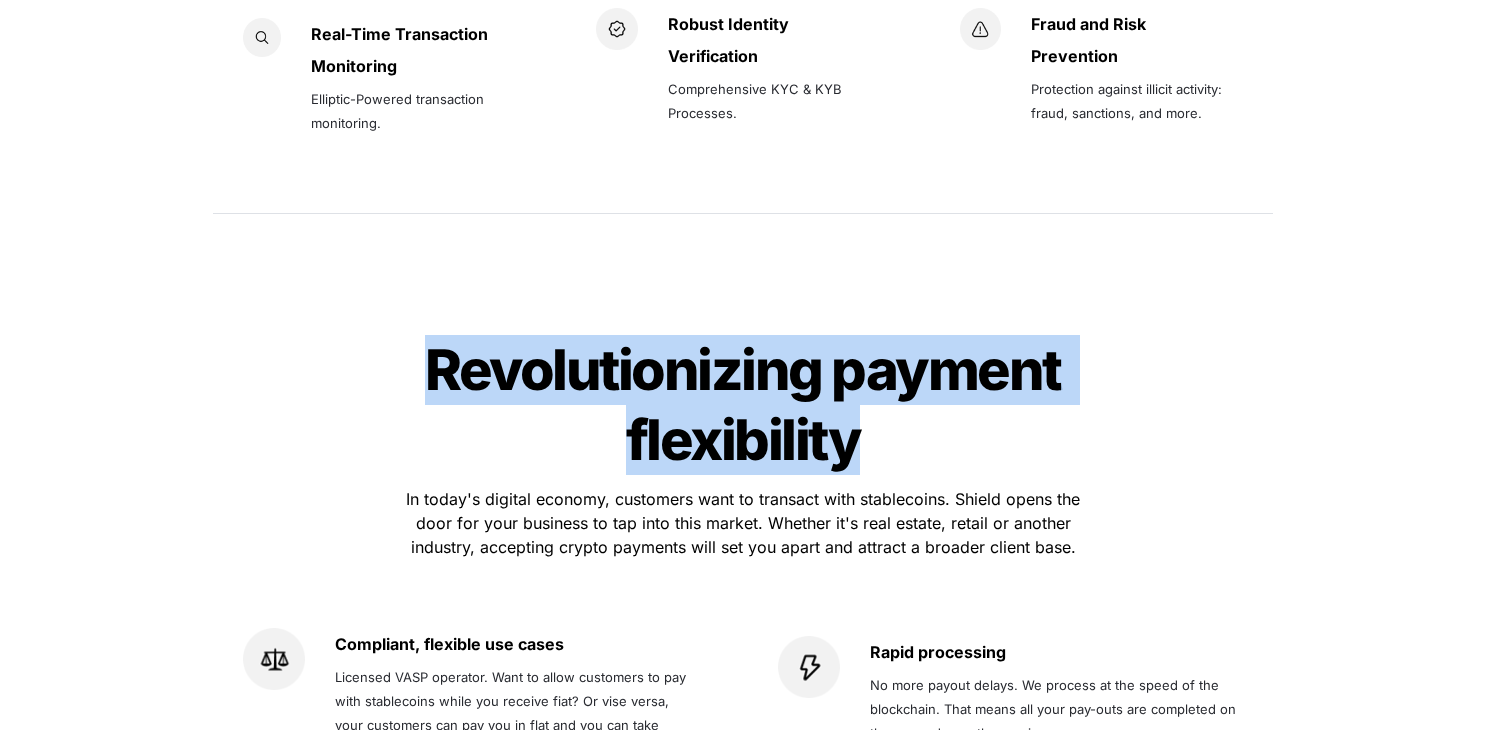 click on "Revolutionizing payment flexibility" at bounding box center [747, 405] 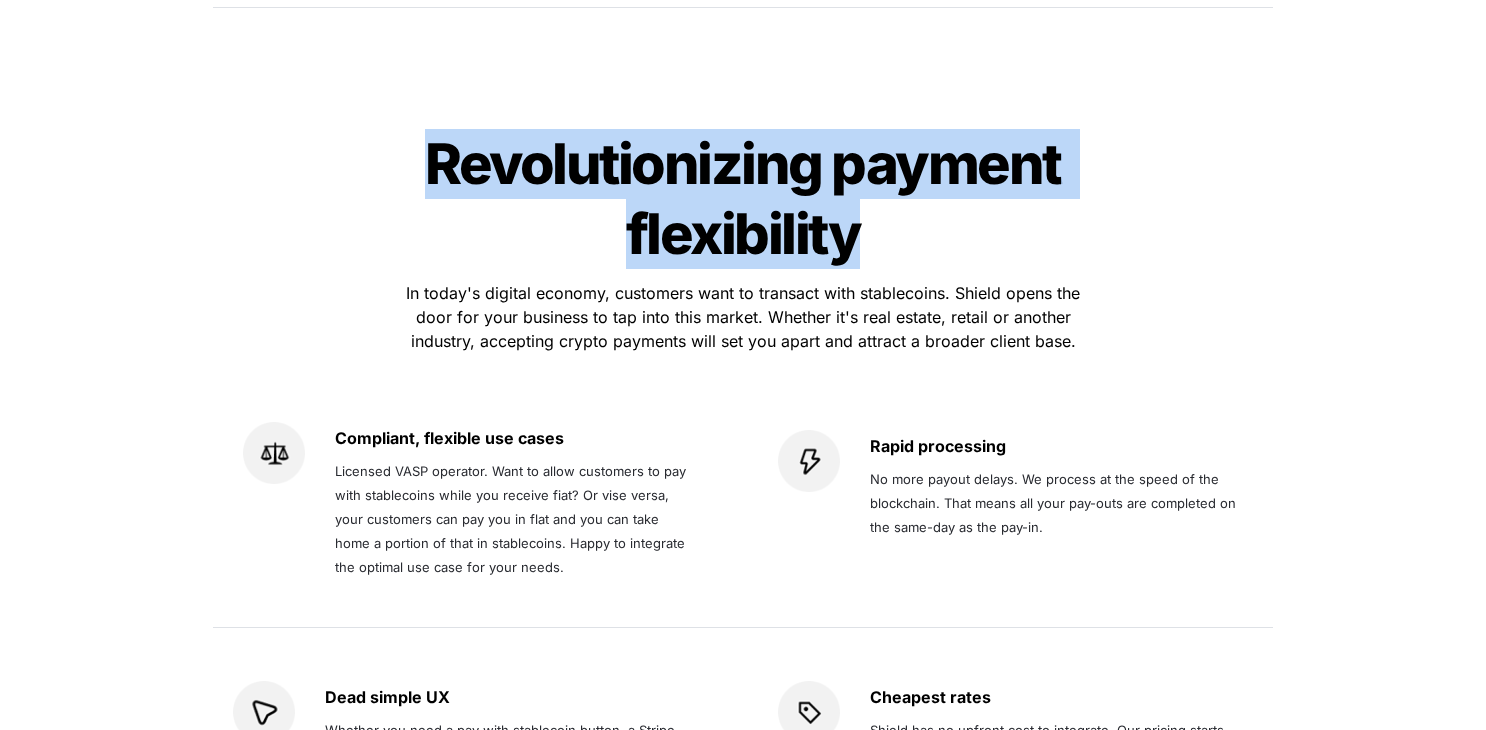 scroll, scrollTop: 3465, scrollLeft: 0, axis: vertical 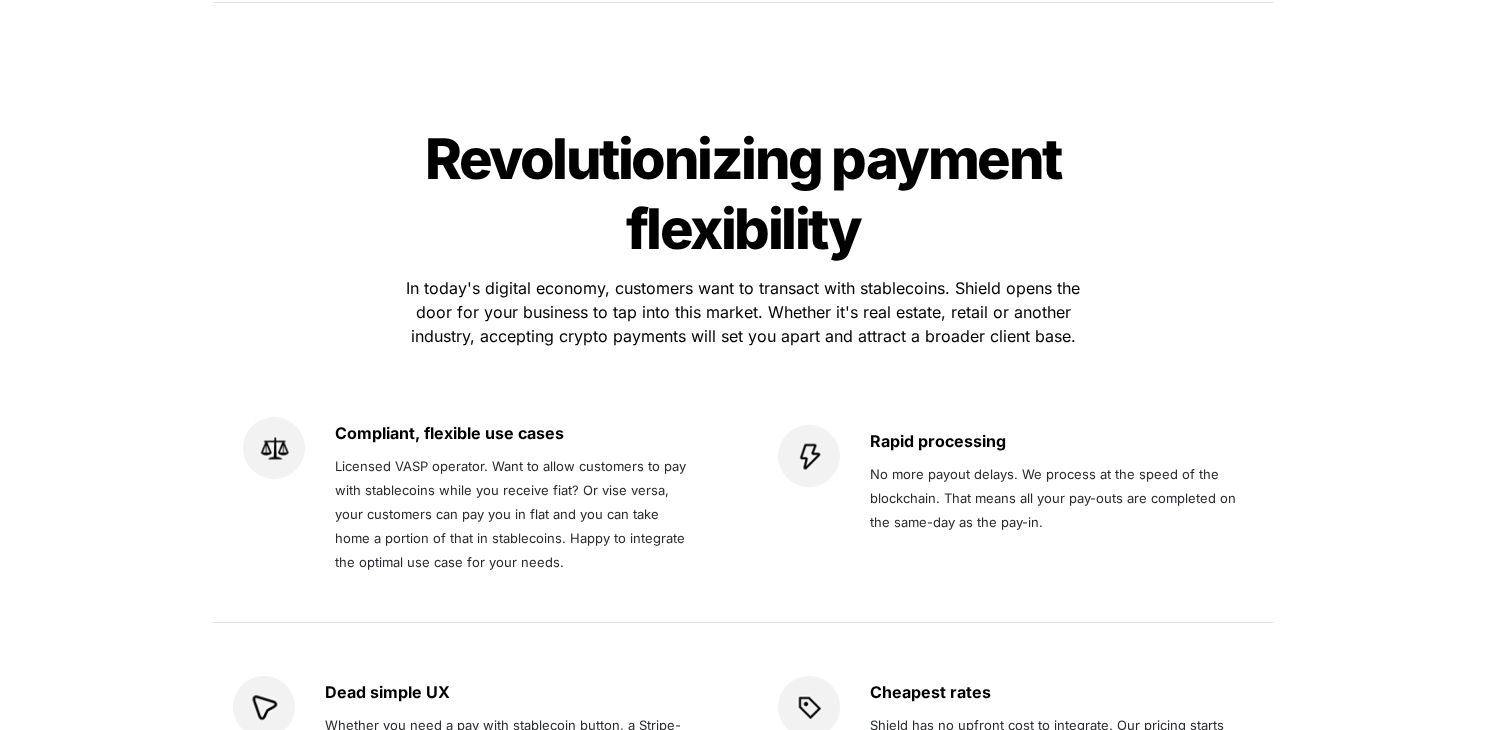 click on "In today's digital economy, customers want to transact with stablecoins. Shield opens the door for your business to tap into this market. Whether it's real estate, retail or another industry, accepting crypto payments will set you apart and attract a broader client base." at bounding box center (745, 312) 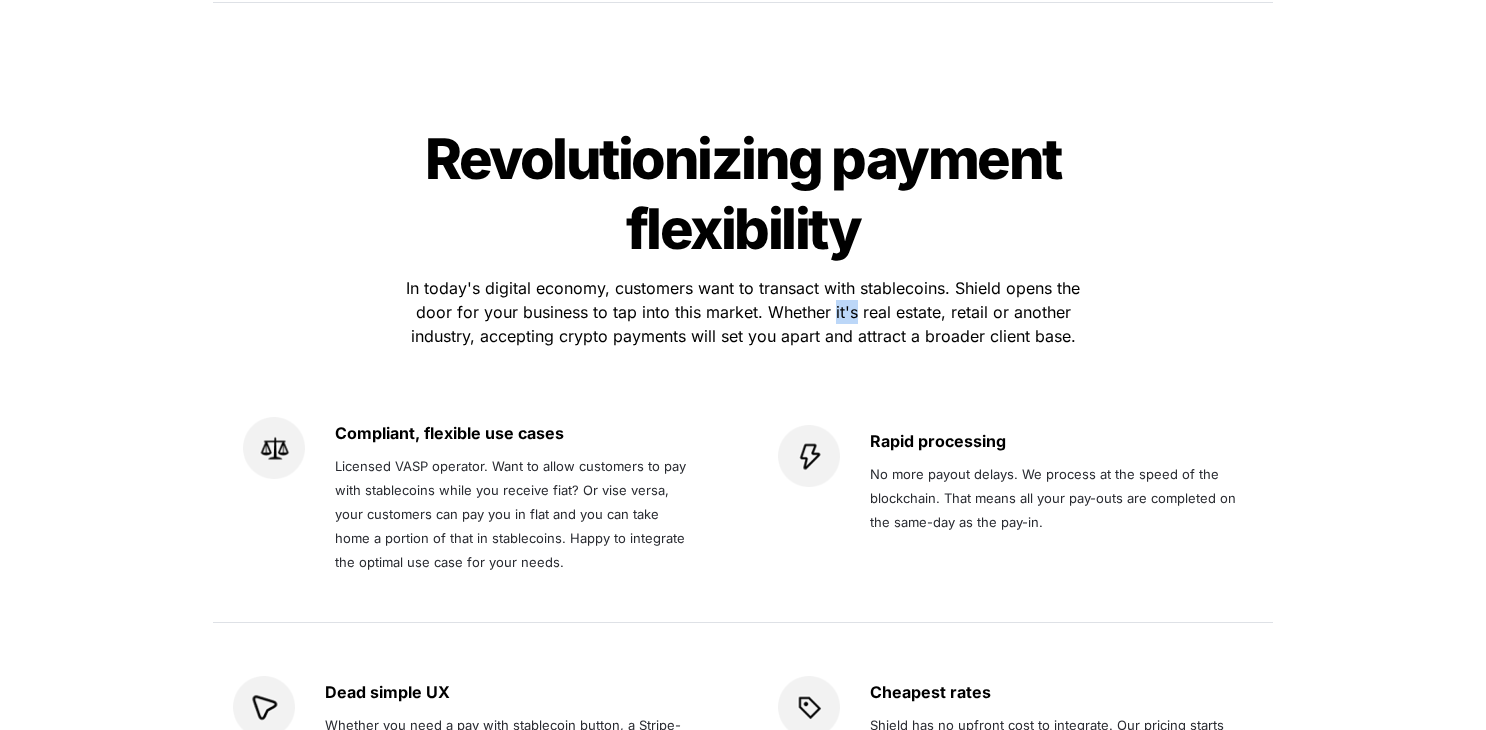 click on "In today's digital economy, customers want to transact with stablecoins. Shield opens the door for your business to tap into this market. Whether it's real estate, retail or another industry, accepting crypto payments will set you apart and attract a broader client base." at bounding box center (745, 312) 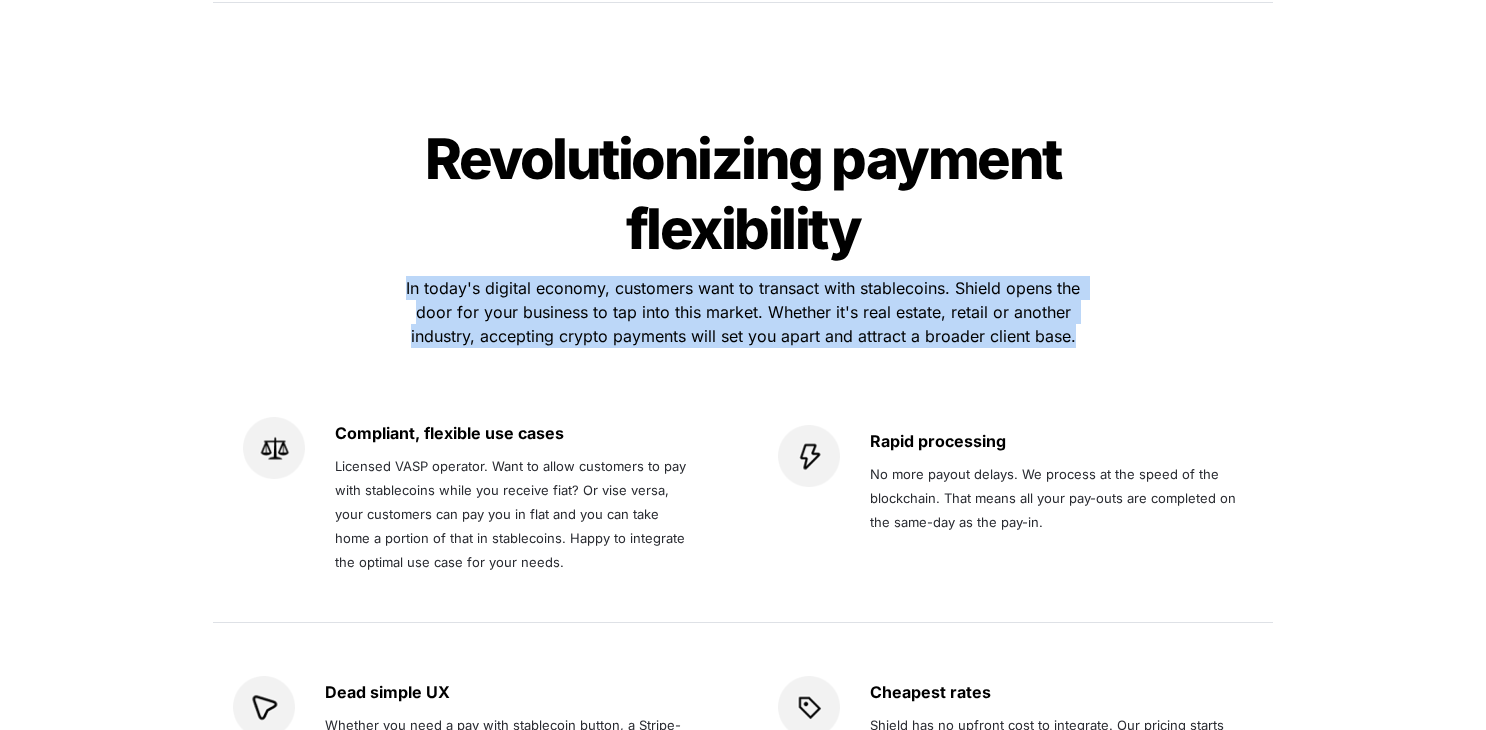 click on "In today's digital economy, customers want to transact with stablecoins. Shield opens the door for your business to tap into this market. Whether it's real estate, retail or another industry, accepting crypto payments will set you apart and attract a broader client base." at bounding box center (745, 312) 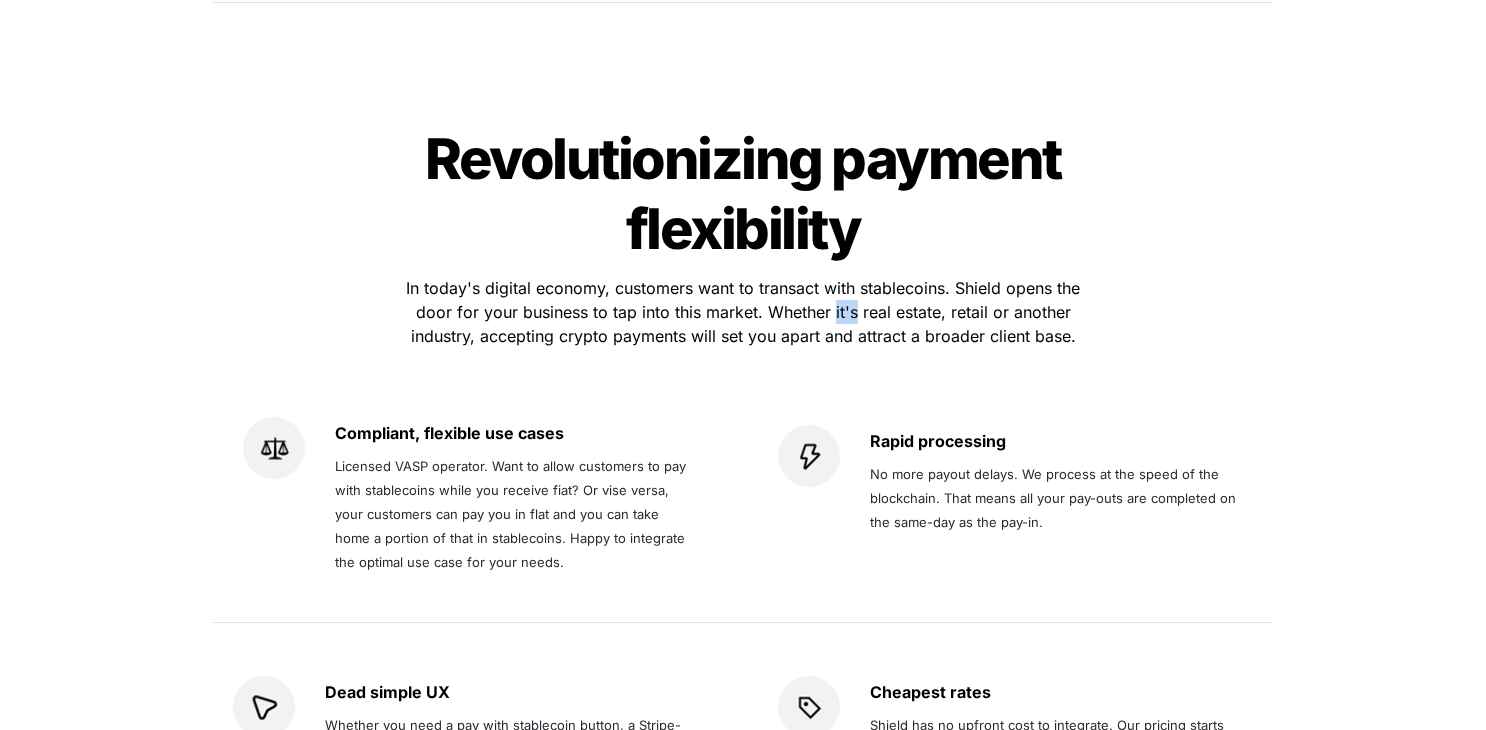 click on "In today's digital economy, customers want to transact with stablecoins. Shield opens the door for your business to tap into this market. Whether it's real estate, retail or another industry, accepting crypto payments will set you apart and attract a broader client base." at bounding box center [745, 312] 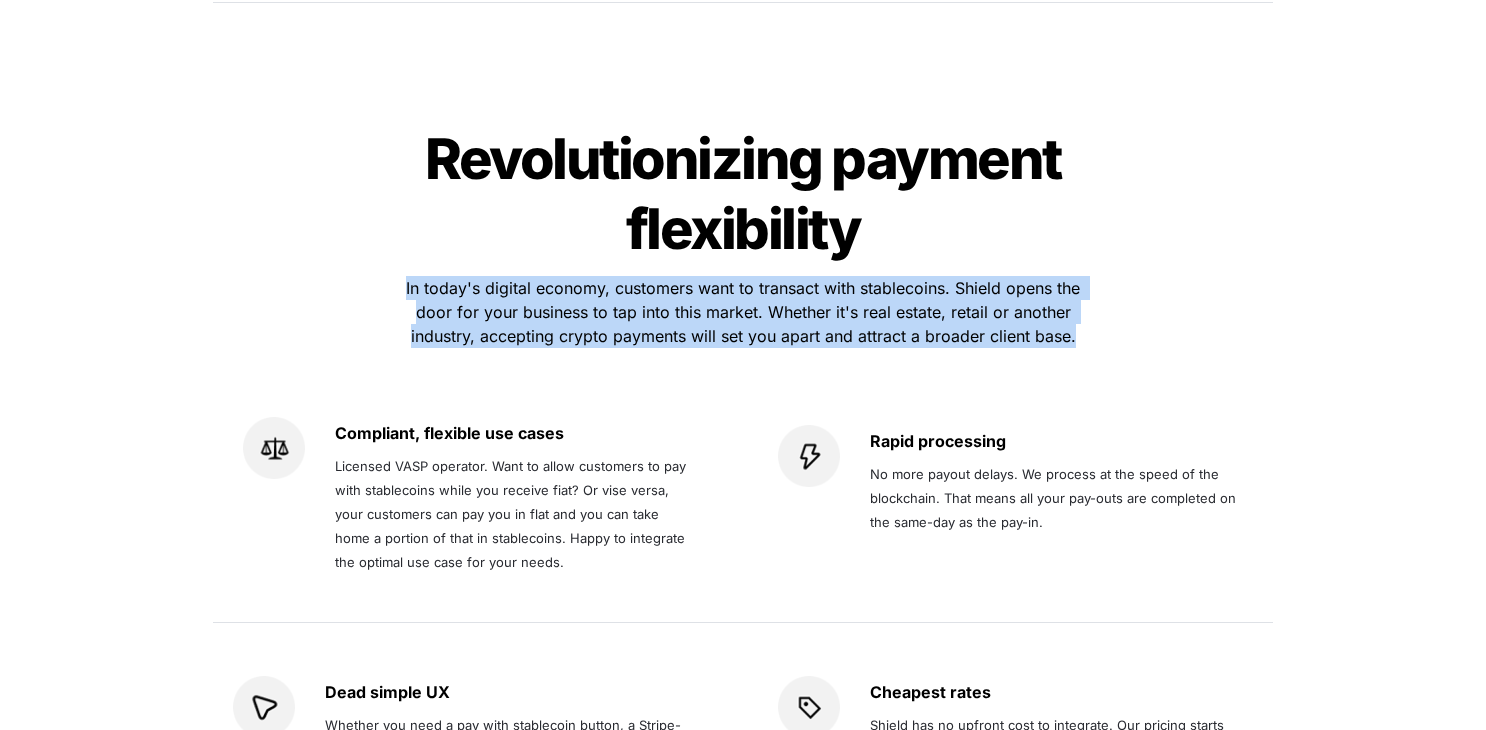 click on "In today's digital economy, customers want to transact with stablecoins. Shield opens the door for your business to tap into this market. Whether it's real estate, retail or another industry, accepting crypto payments will set you apart and attract a broader client base." at bounding box center (745, 312) 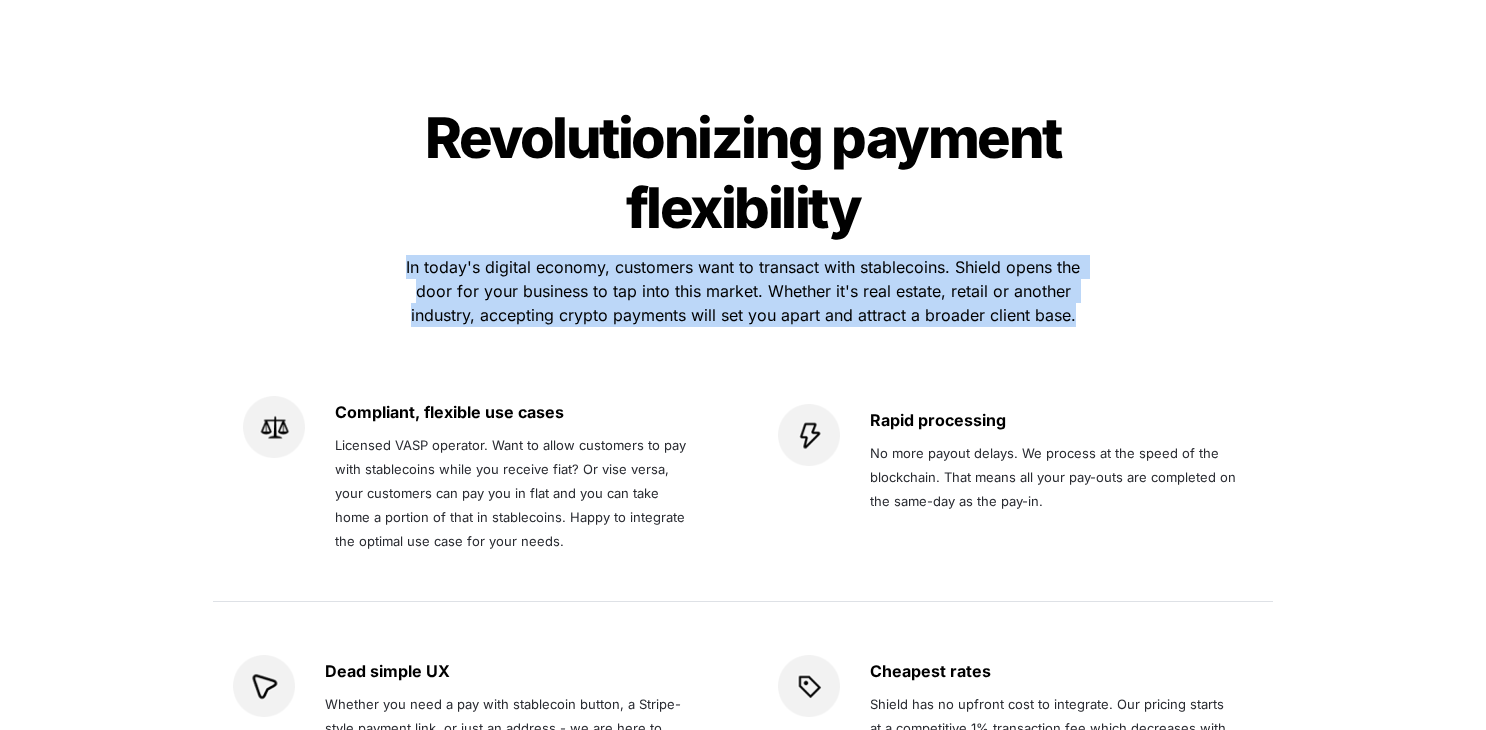 scroll, scrollTop: 3487, scrollLeft: 0, axis: vertical 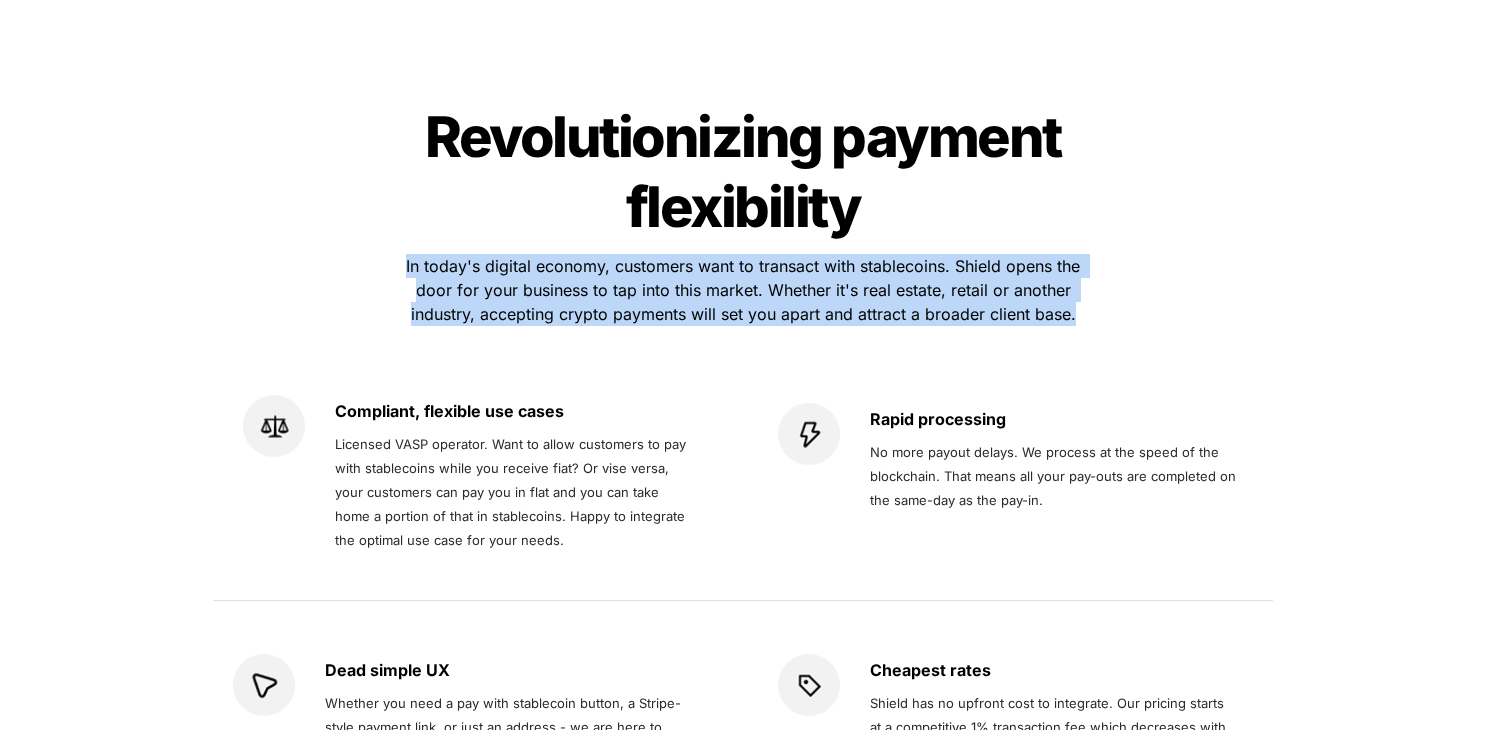 click on "In today's digital economy, customers want to transact with stablecoins. Shield opens the door for your business to tap into this market. Whether it's real estate, retail or another industry, accepting crypto payments will set you apart and attract a broader client base." at bounding box center (745, 290) 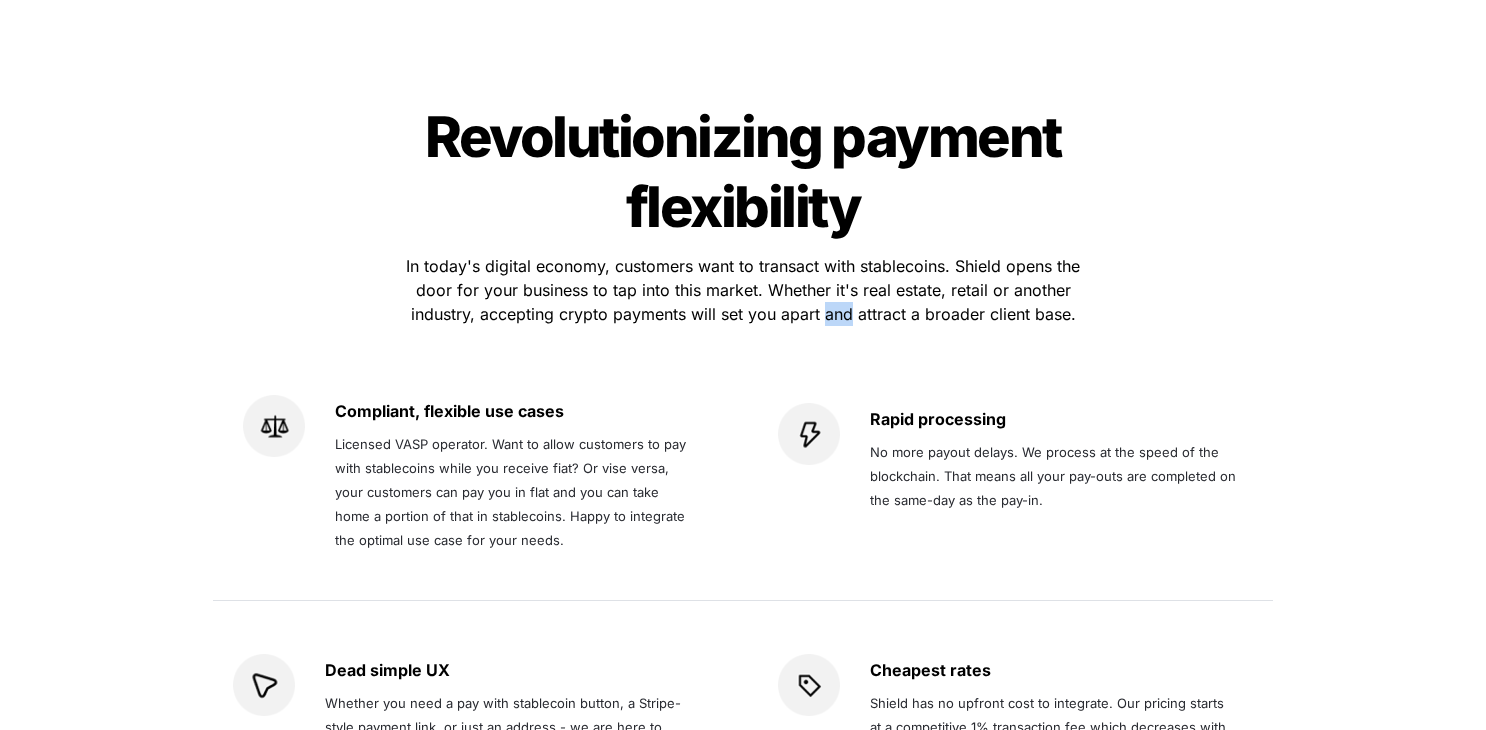 click on "In today's digital economy, customers want to transact with stablecoins. Shield opens the door for your business to tap into this market. Whether it's real estate, retail or another industry, accepting crypto payments will set you apart and attract a broader client base." at bounding box center (745, 290) 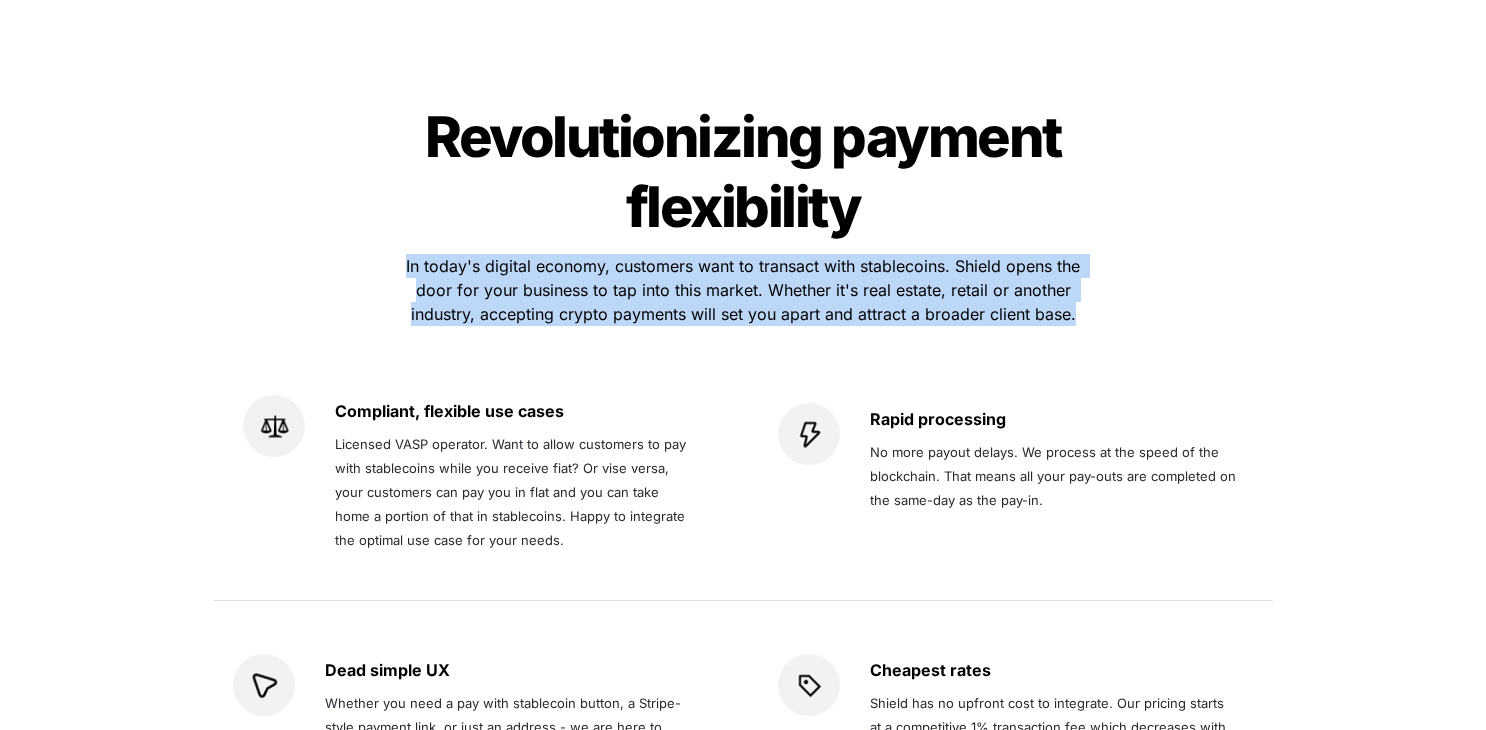 click on "In today's digital economy, customers want to transact with stablecoins. Shield opens the door for your business to tap into this market. Whether it's real estate, retail or another industry, accepting crypto payments will set you apart and attract a broader client base." at bounding box center (745, 290) 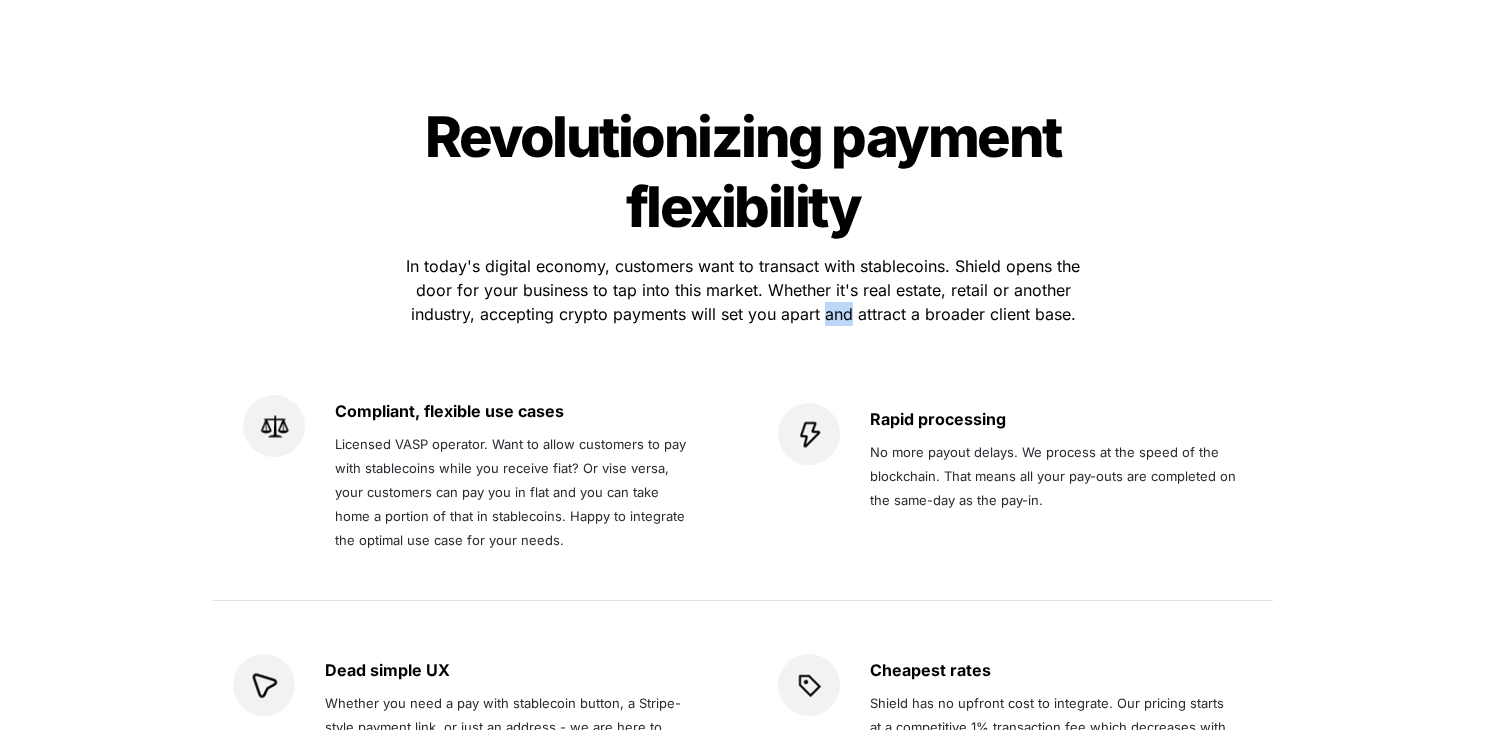 click on "In today's digital economy, customers want to transact with stablecoins. Shield opens the door for your business to tap into this market. Whether it's real estate, retail or another industry, accepting crypto payments will set you apart and attract a broader client base." at bounding box center (745, 290) 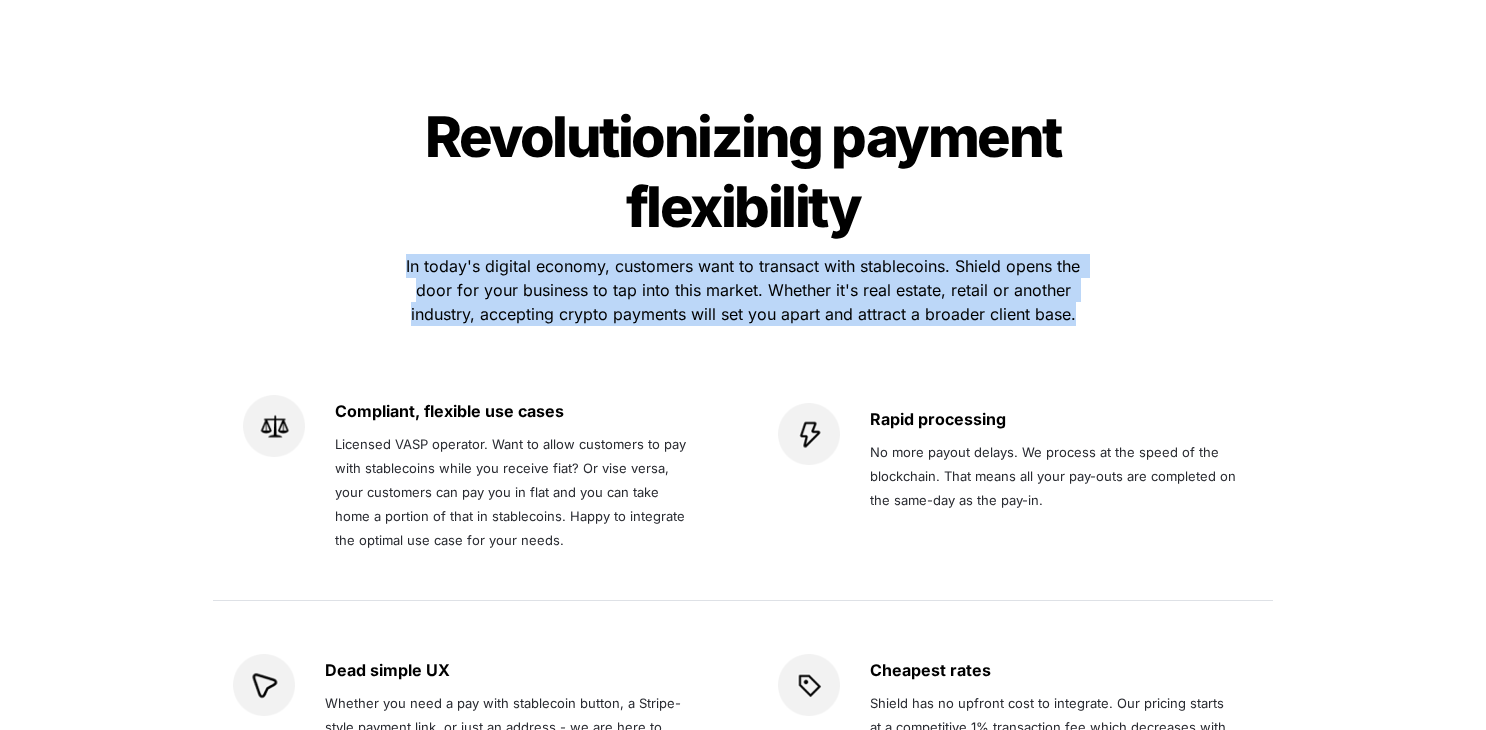 click on "In today's digital economy, customers want to transact with stablecoins. Shield opens the door for your business to tap into this market. Whether it's real estate, retail or another industry, accepting crypto payments will set you apart and attract a broader client base." at bounding box center (745, 290) 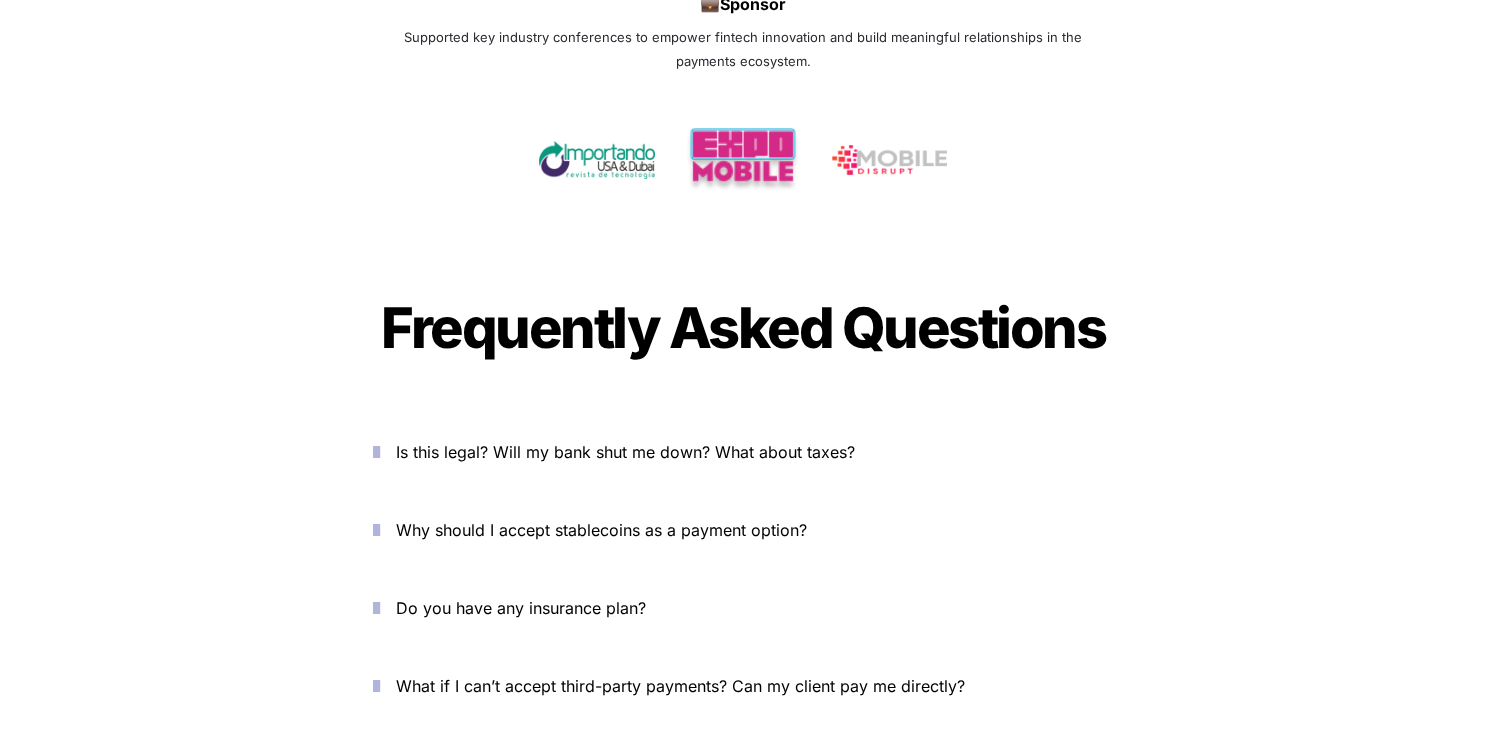scroll, scrollTop: 6547, scrollLeft: 0, axis: vertical 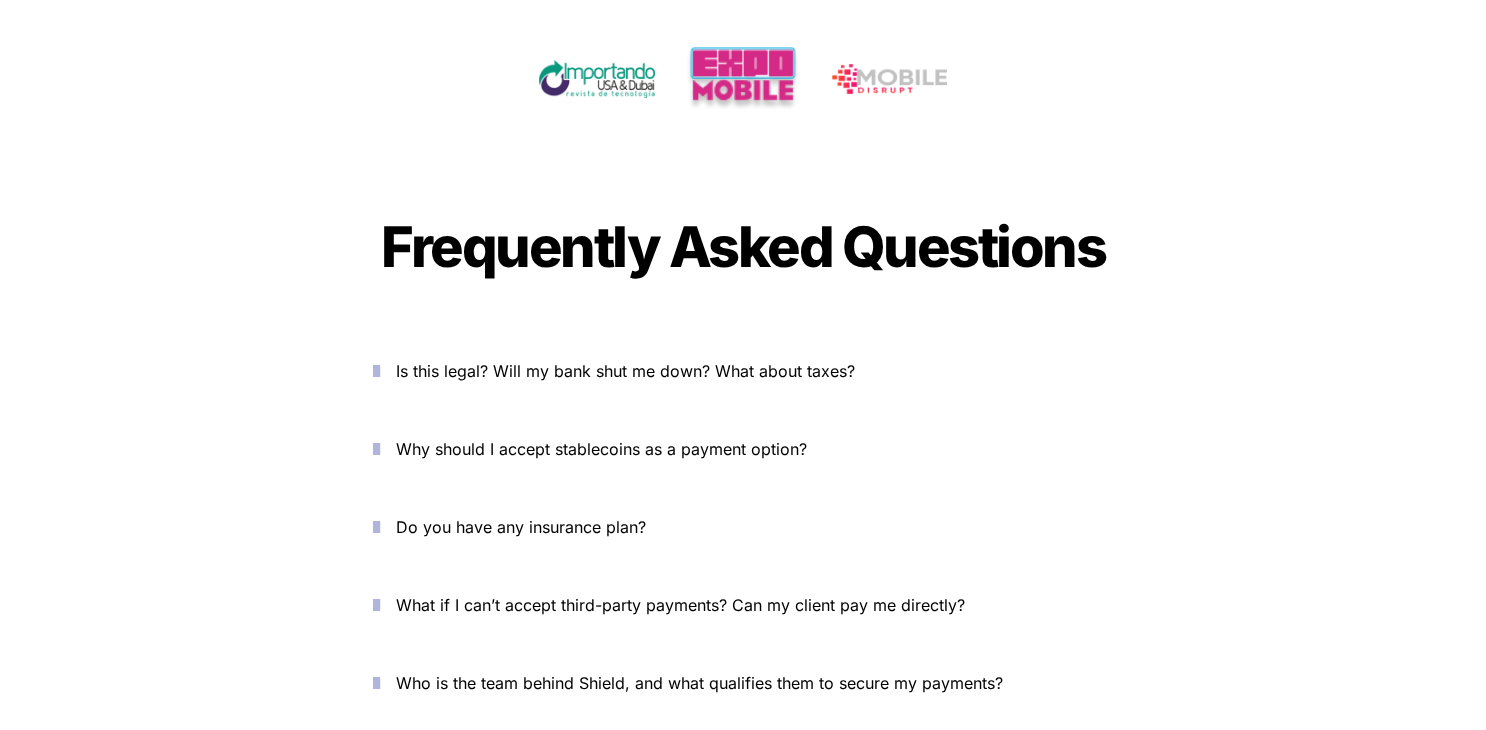 click on "Is this legal? Will my bank shut me down? What about taxes? Why should I accept stablecoins as a payment option? Do you have any insurance plan? What if I can’t accept third-party payments? Can my client pay me directly? Who is the team behind Shield, and what qualifies them to secure my payments? How much does it cost to use Shield's payment gateway?" at bounding box center [743, 566] 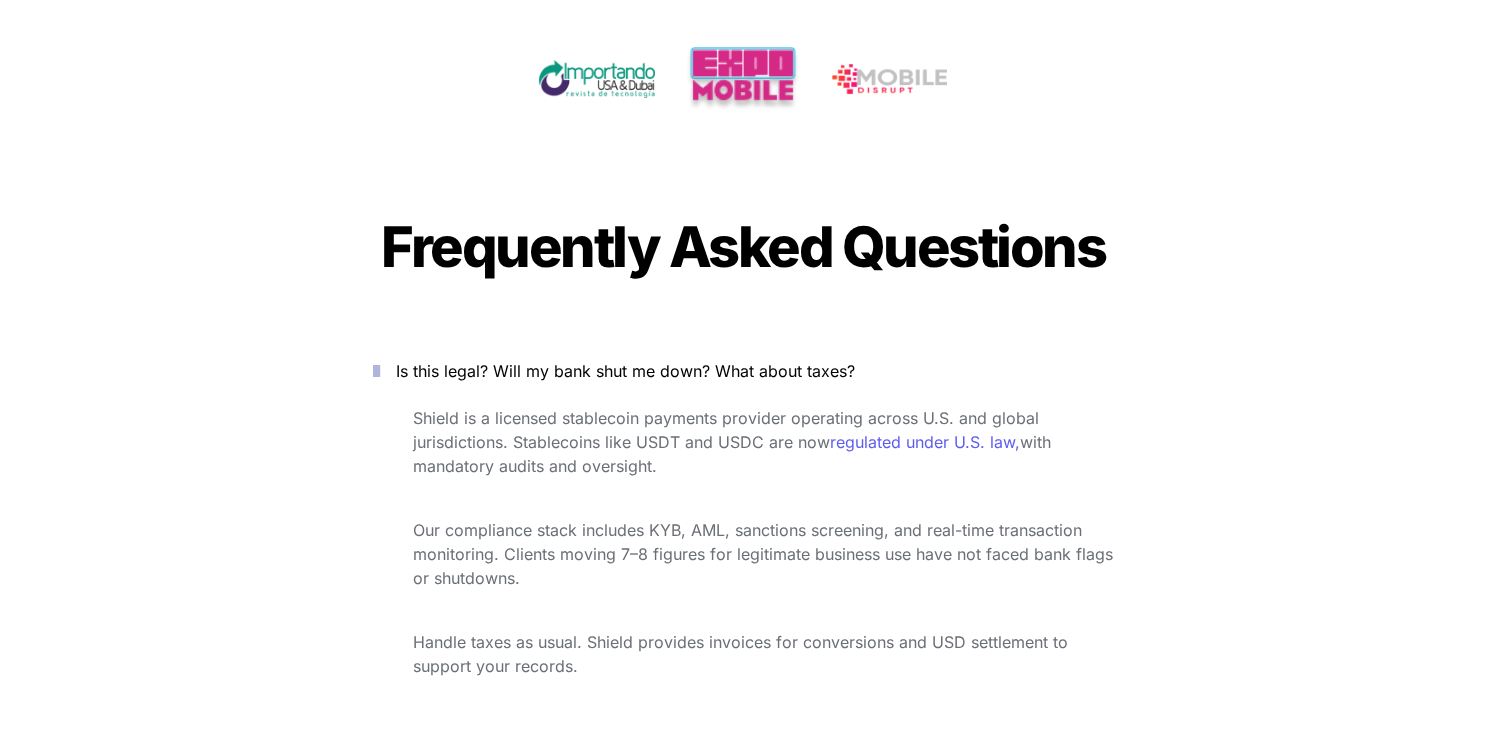 click on "Is this legal? Will my bank shut me down? What about taxes?" at bounding box center (625, 371) 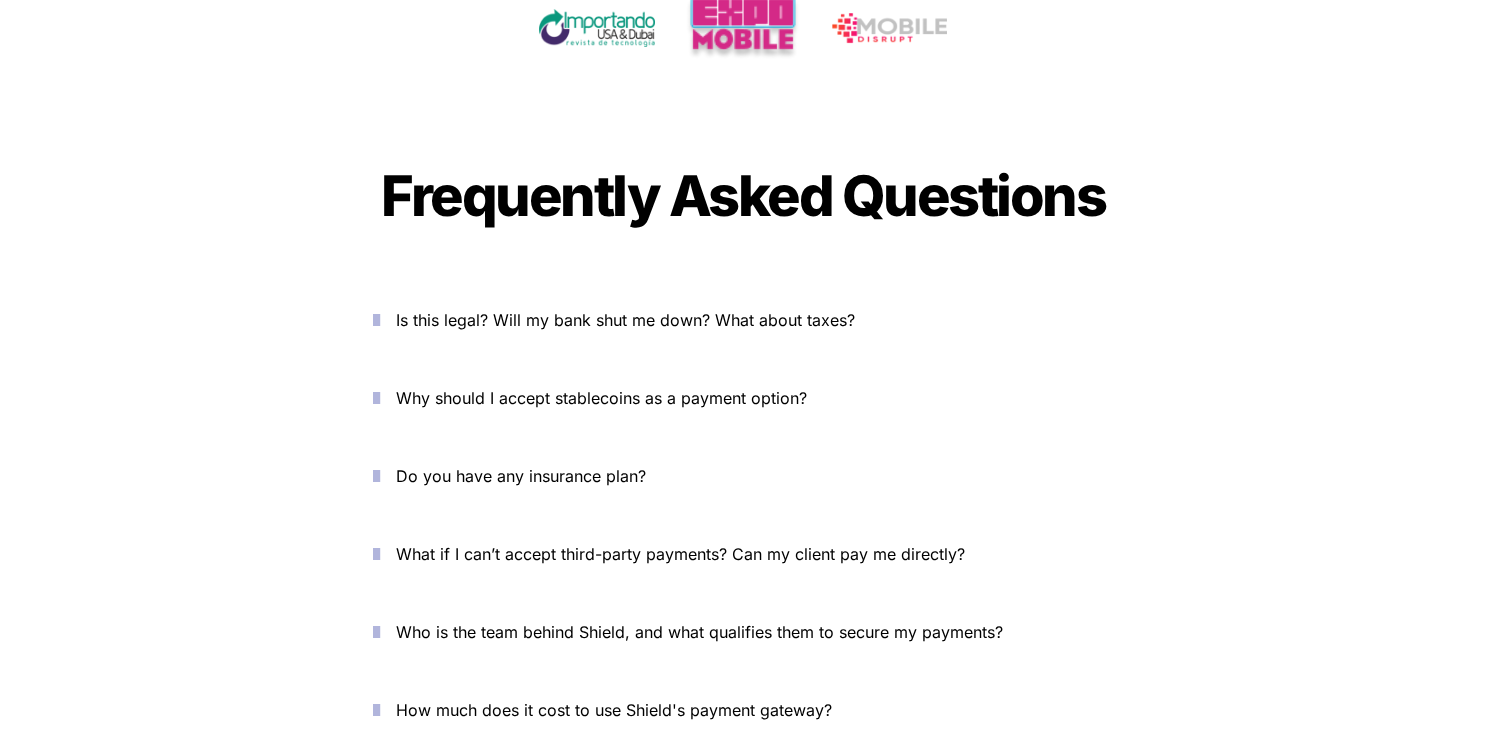 scroll, scrollTop: 6607, scrollLeft: 0, axis: vertical 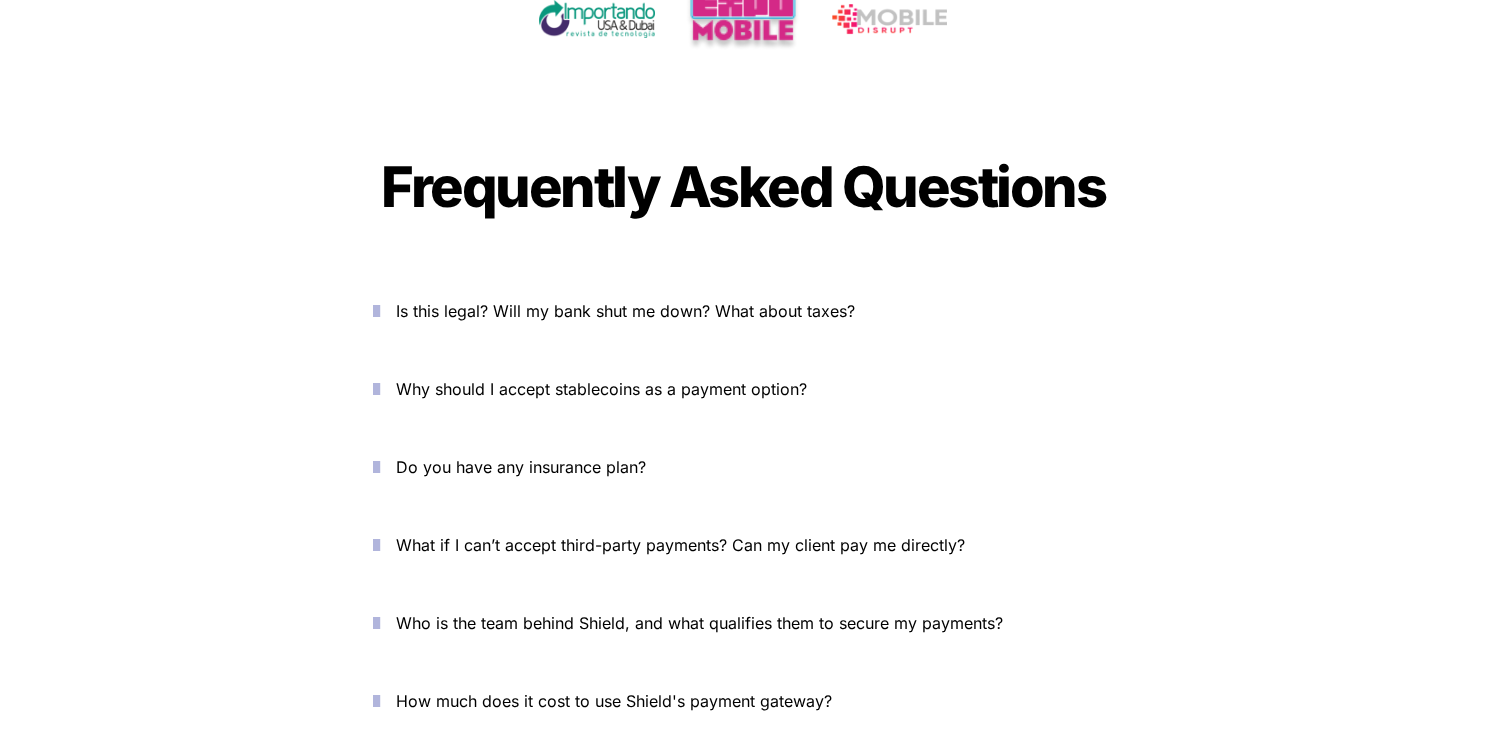 click on "Why should I accept stablecoins as a payment option?" at bounding box center [601, 389] 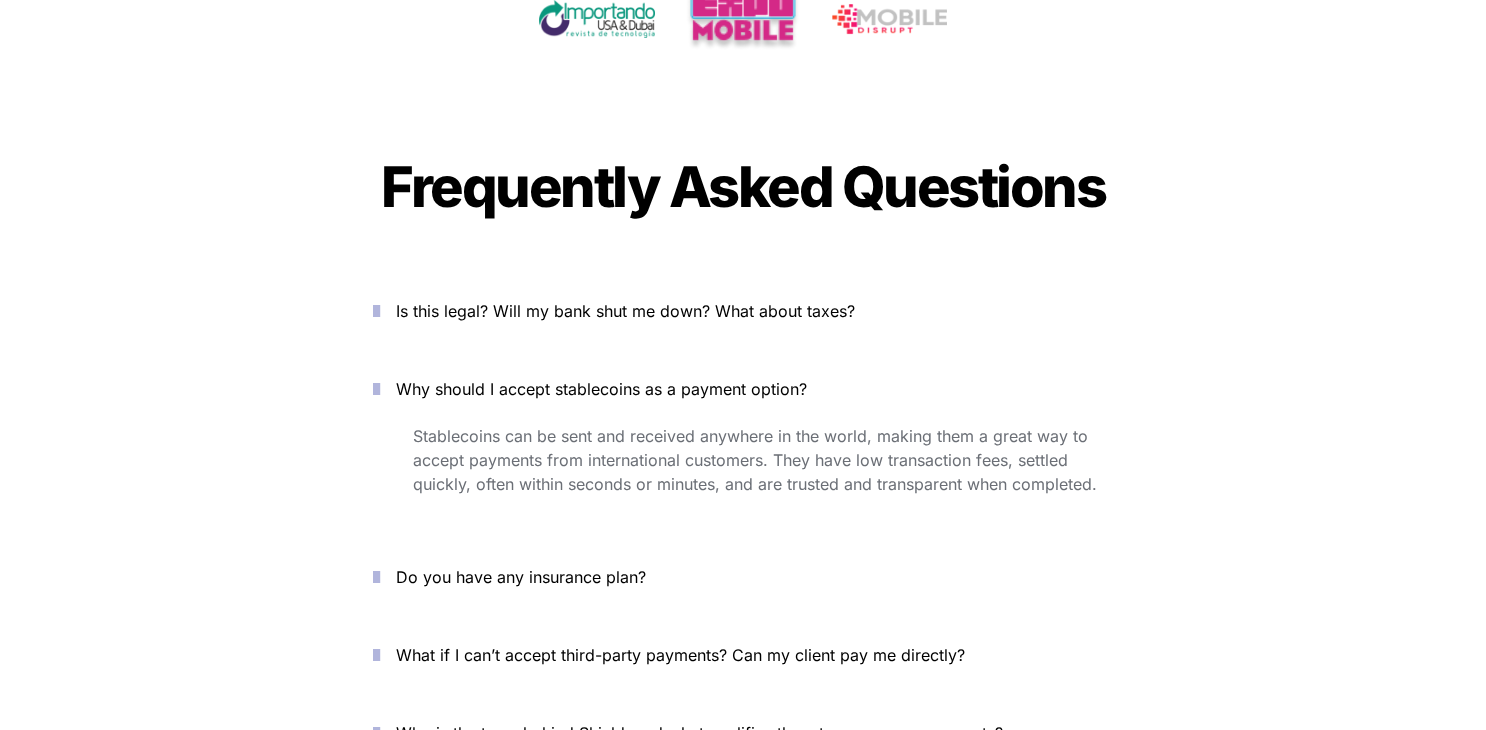click on "Why should I accept stablecoins as a payment option?" at bounding box center [601, 389] 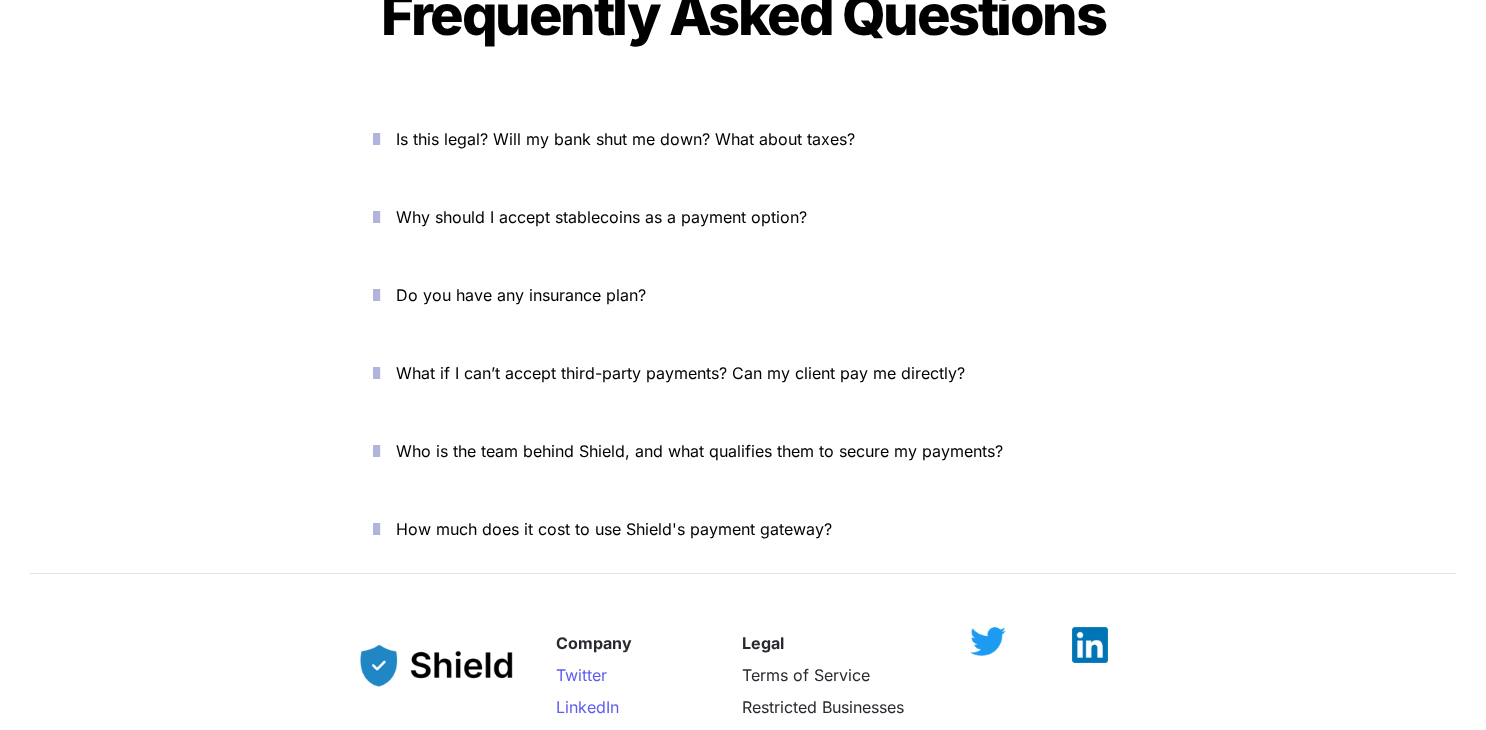 scroll, scrollTop: 6774, scrollLeft: 0, axis: vertical 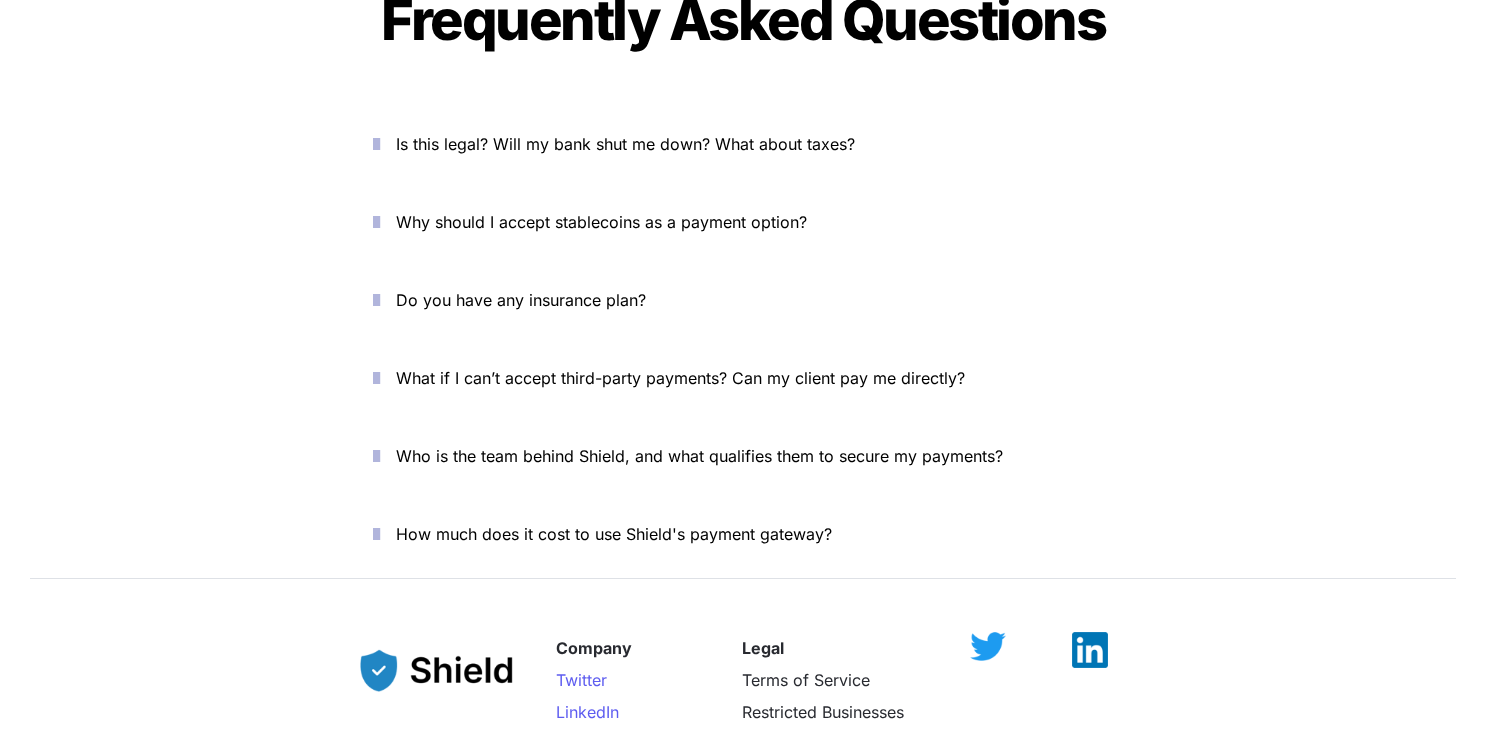 click on "Who is the team behind Shield, and what qualifies them to secure my payments?" at bounding box center [699, 456] 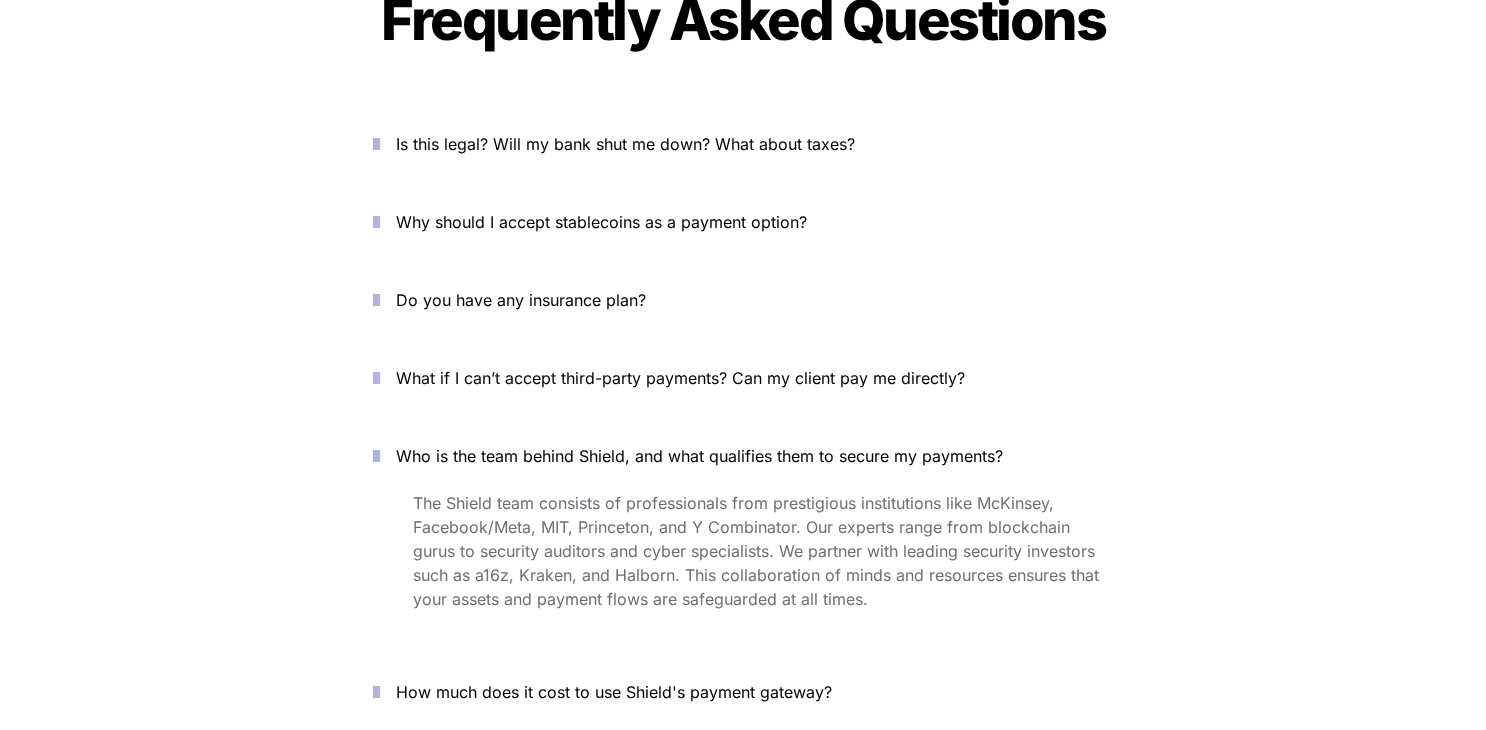 click on "Who is the team behind Shield, and what qualifies them to secure my payments?" at bounding box center [699, 456] 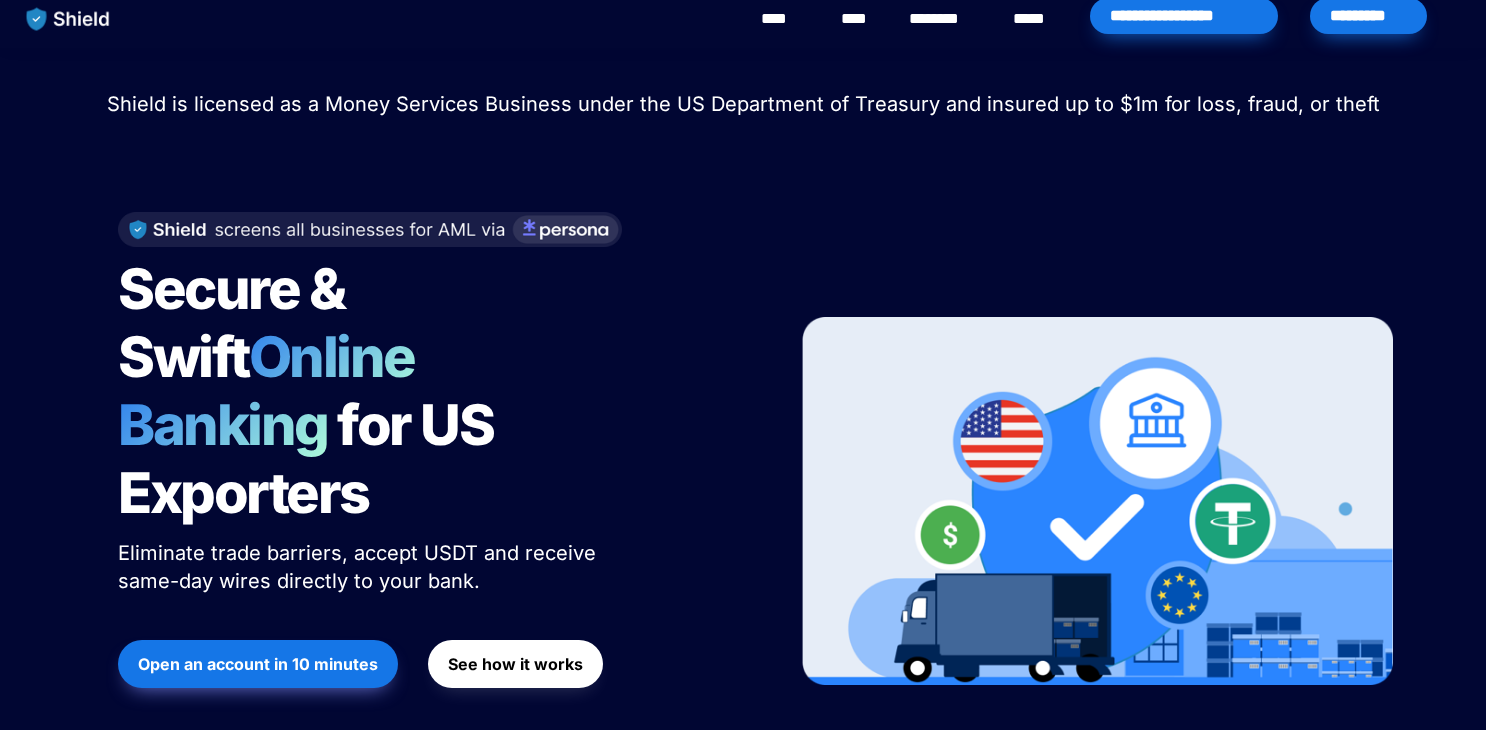 scroll, scrollTop: 0, scrollLeft: 0, axis: both 